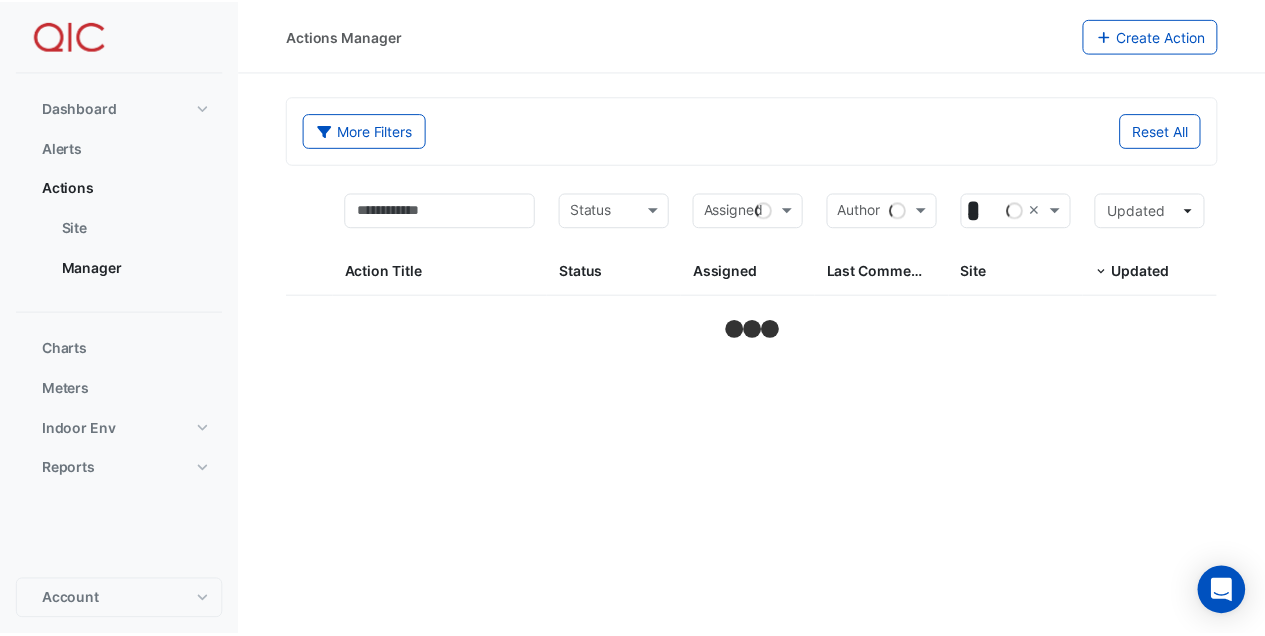 scroll, scrollTop: 0, scrollLeft: 0, axis: both 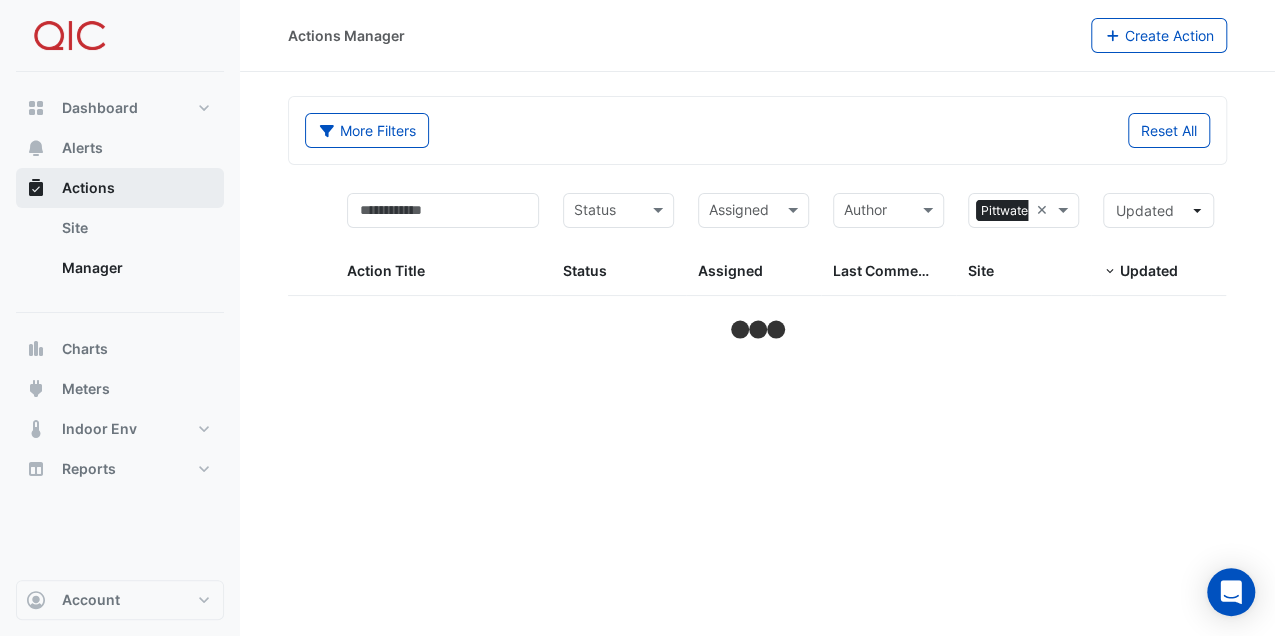 select on "***" 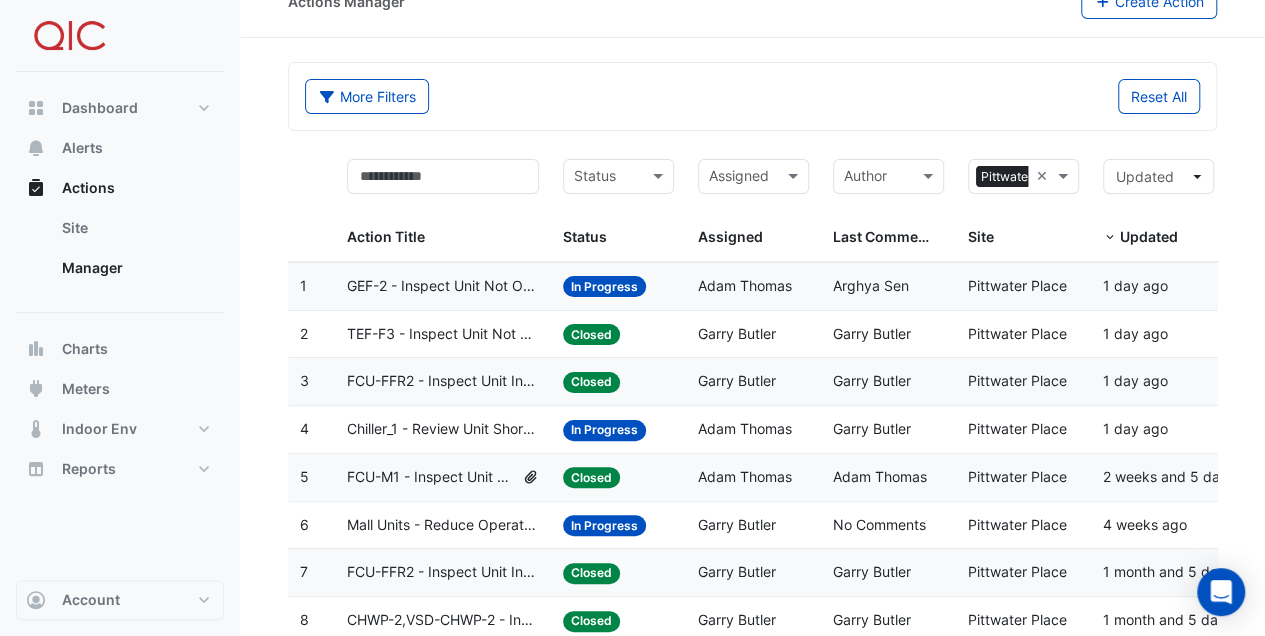 scroll, scrollTop: 66, scrollLeft: 0, axis: vertical 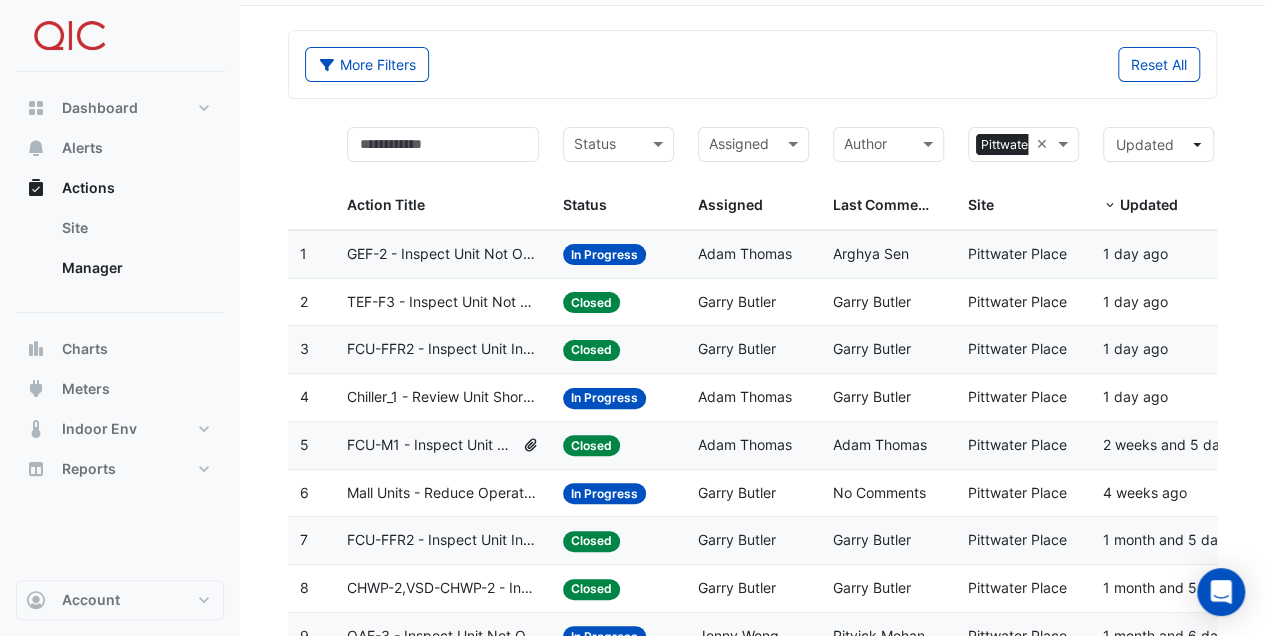 click on "More Filters" 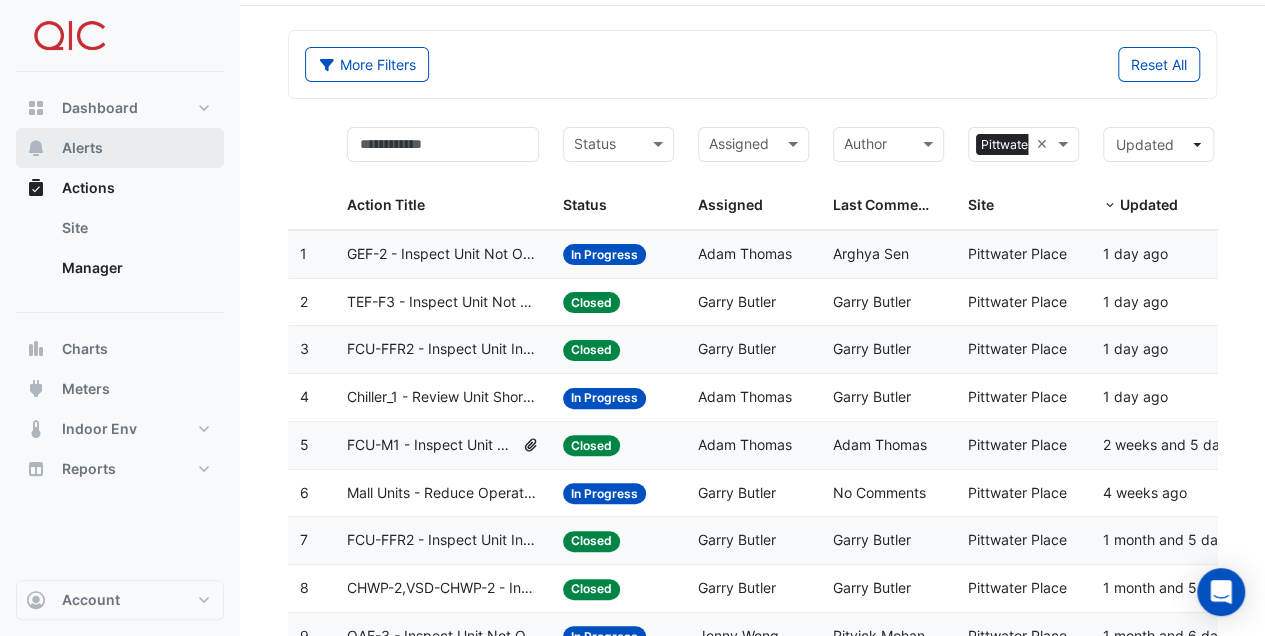click on "Alerts" at bounding box center [82, 148] 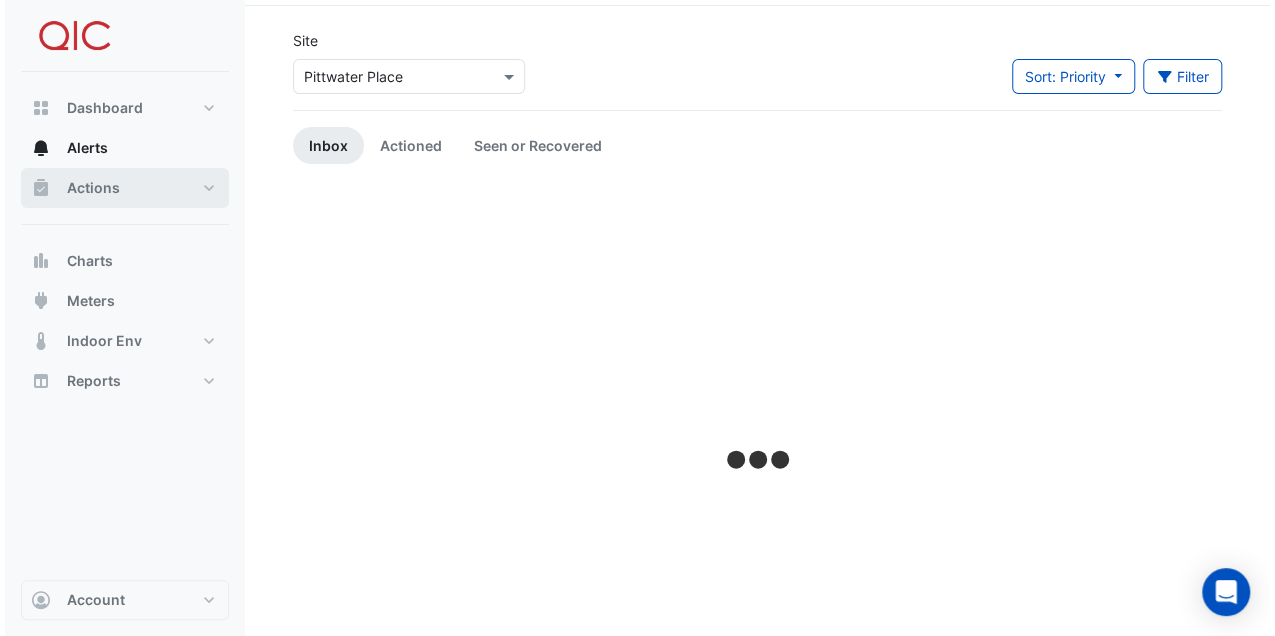 scroll, scrollTop: 0, scrollLeft: 0, axis: both 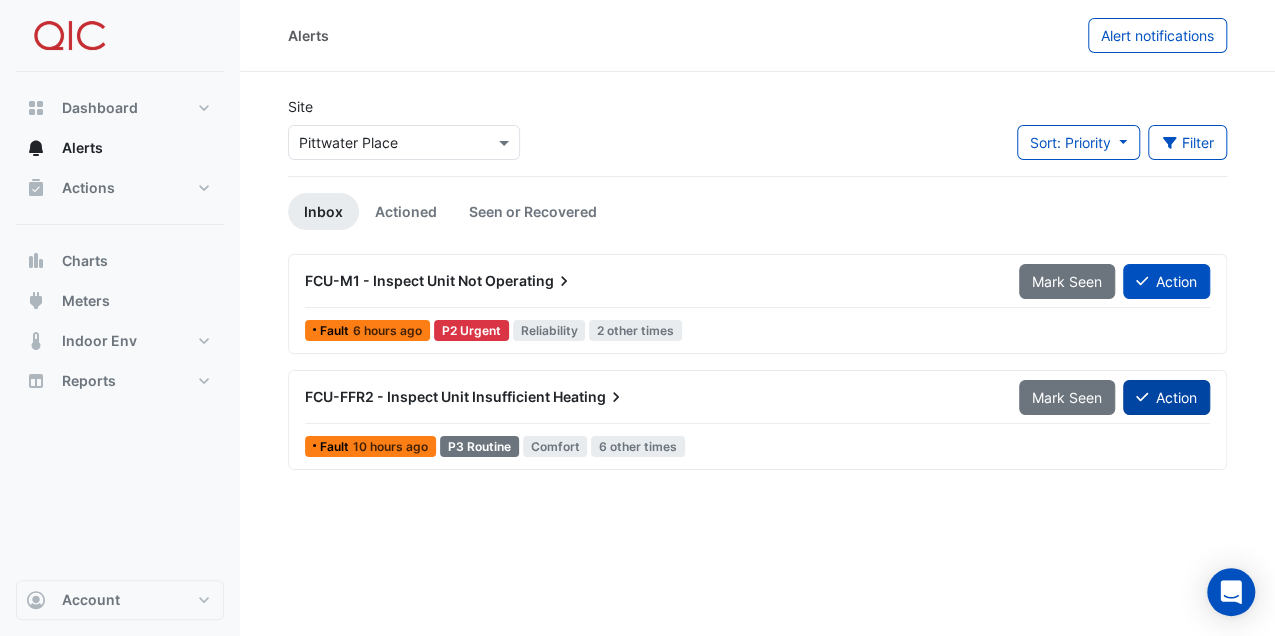 click on "Action" at bounding box center (1166, 397) 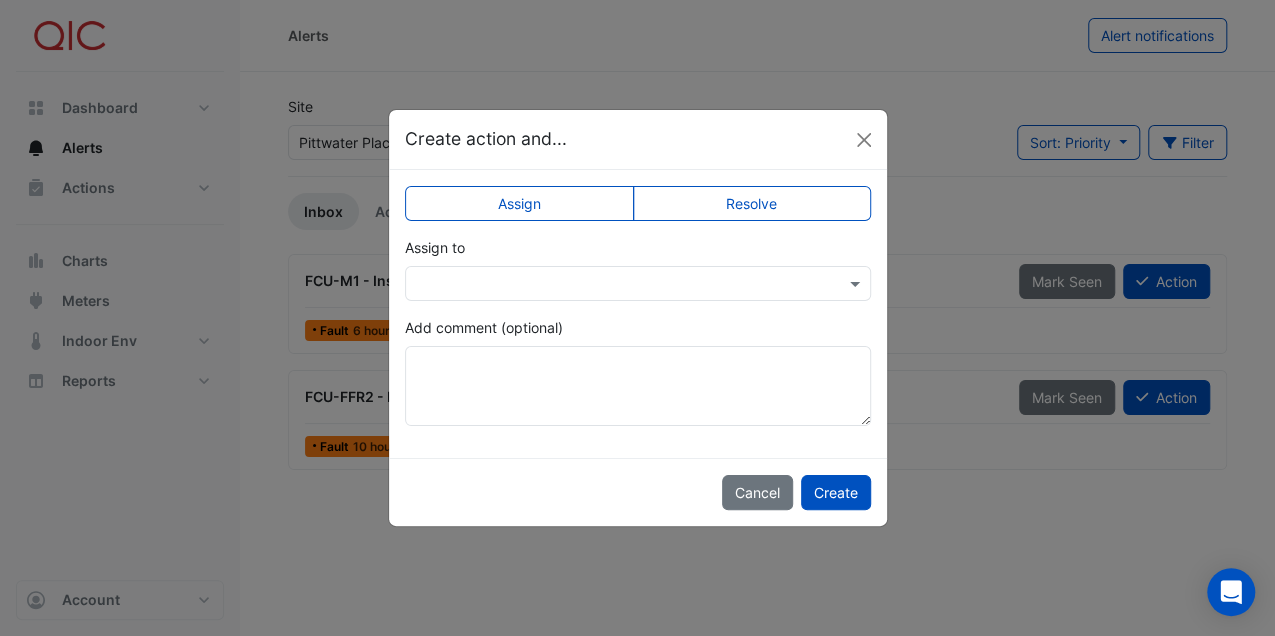 click at bounding box center [618, 284] 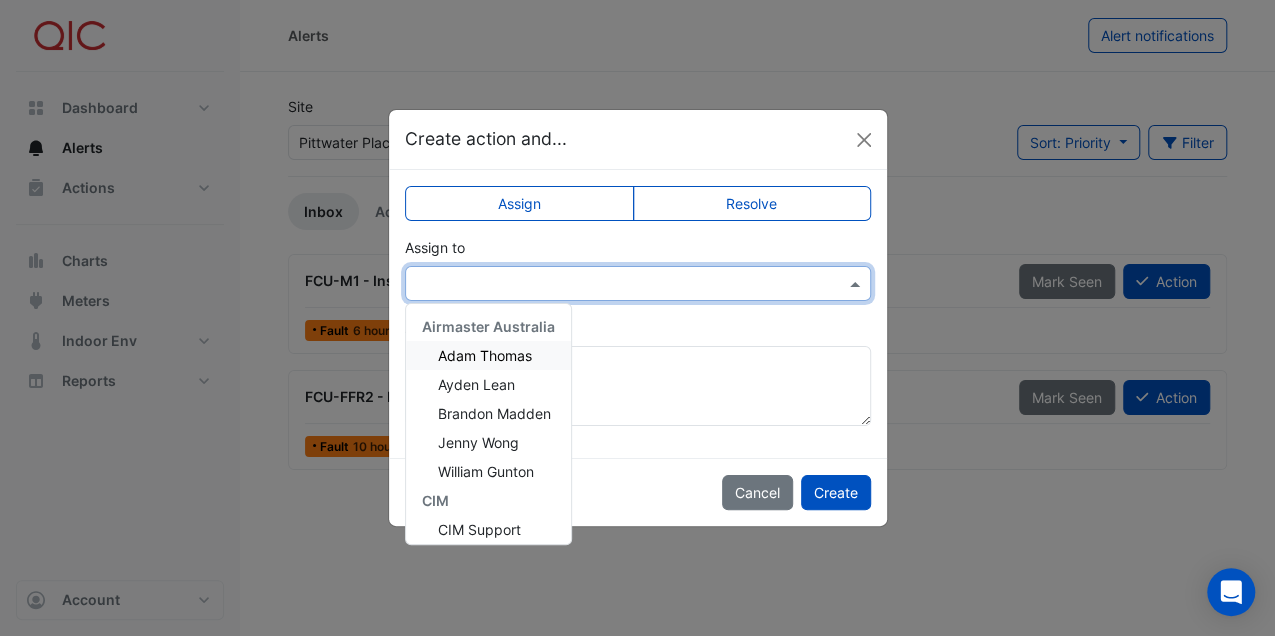 click on "Resolve" 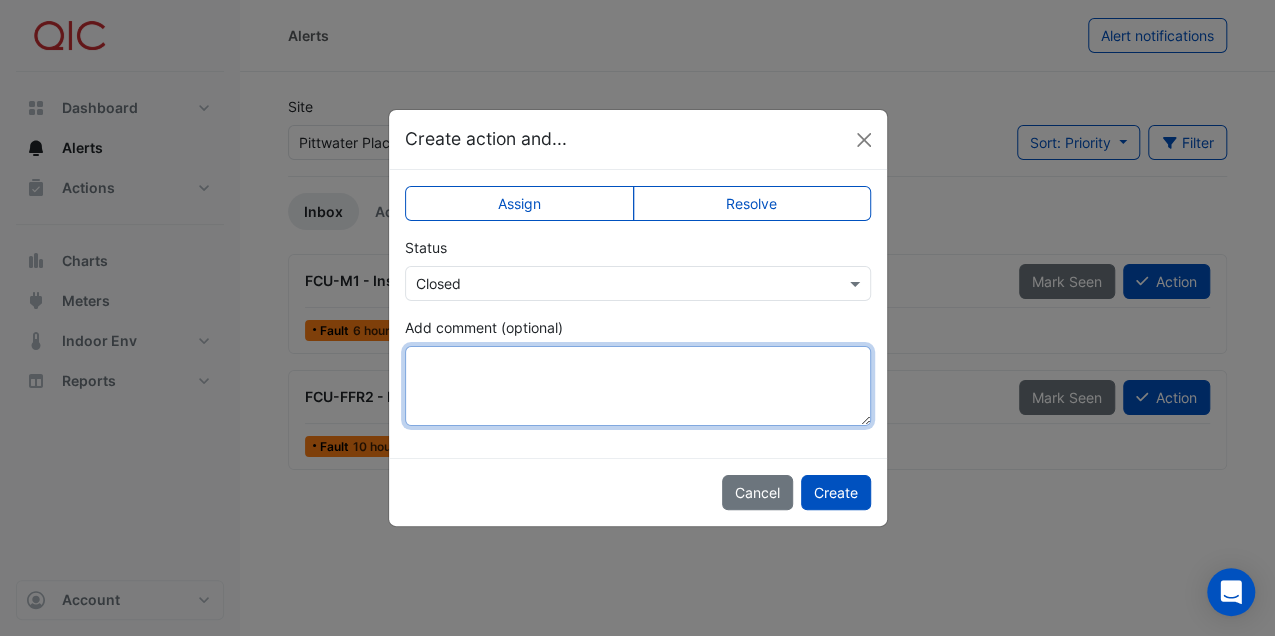 click on "Add comment (optional)" at bounding box center [638, 386] 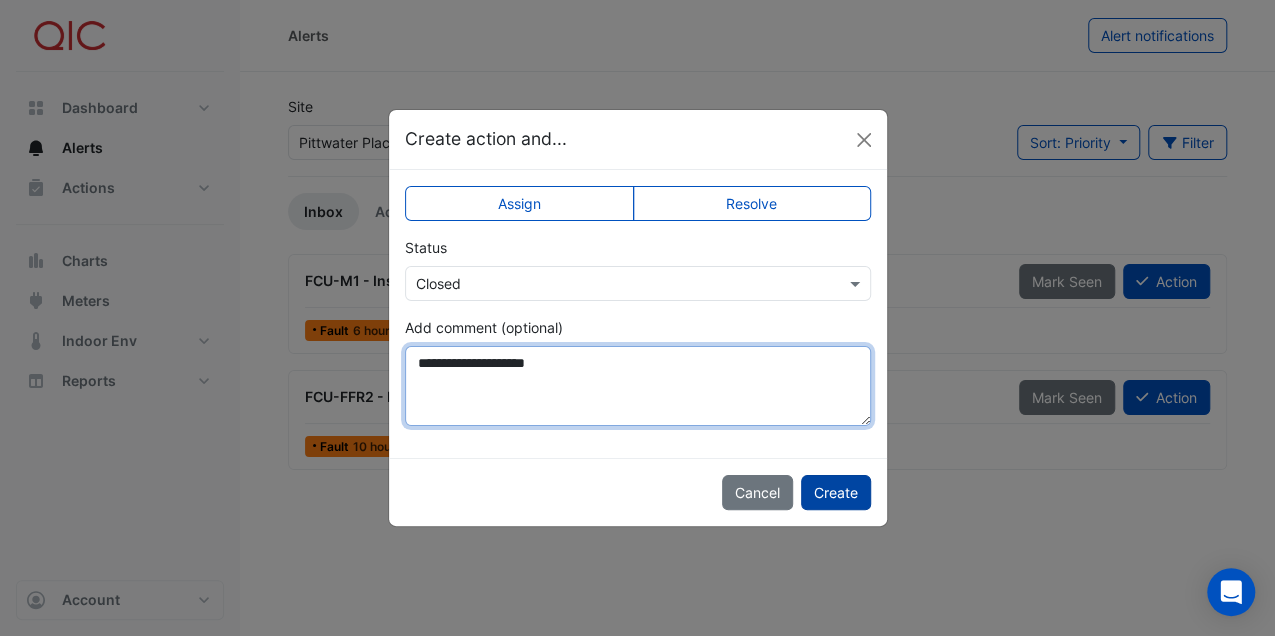type on "**********" 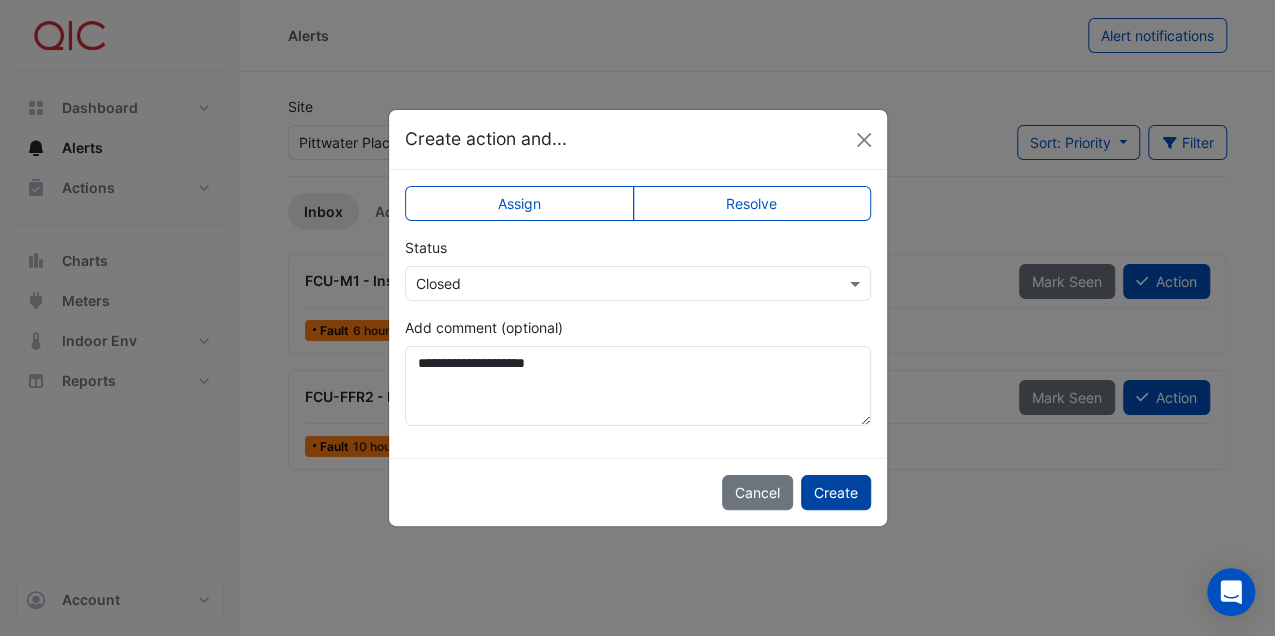 click on "Create" 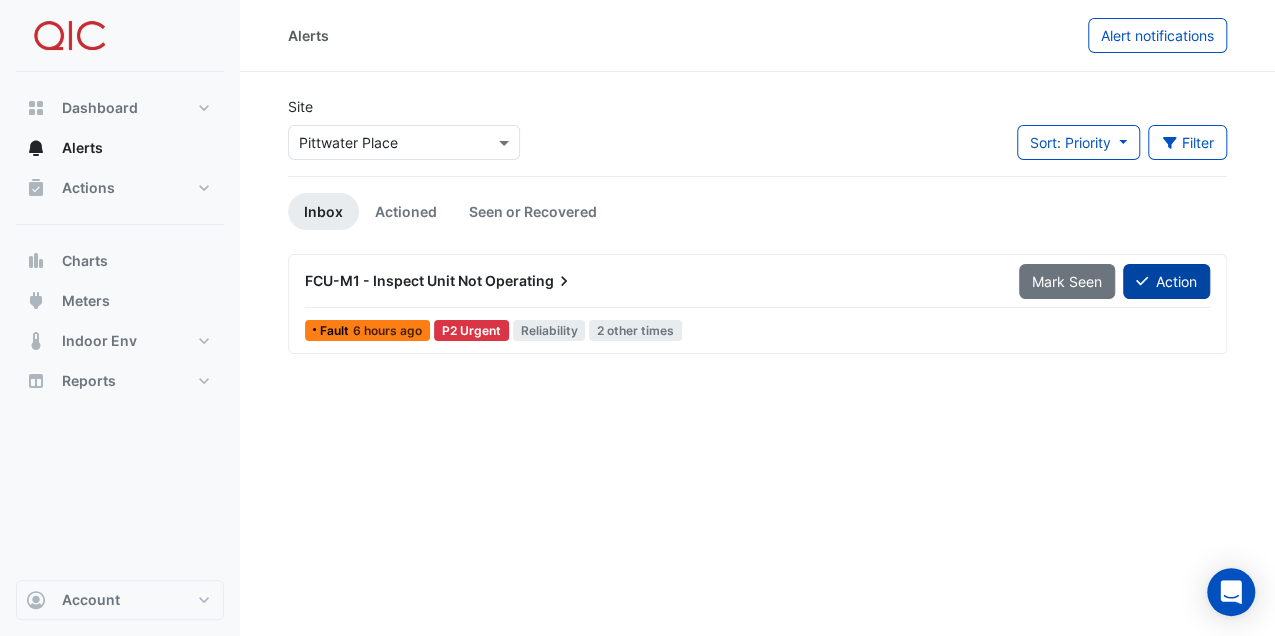 click on "Action" at bounding box center [1166, 281] 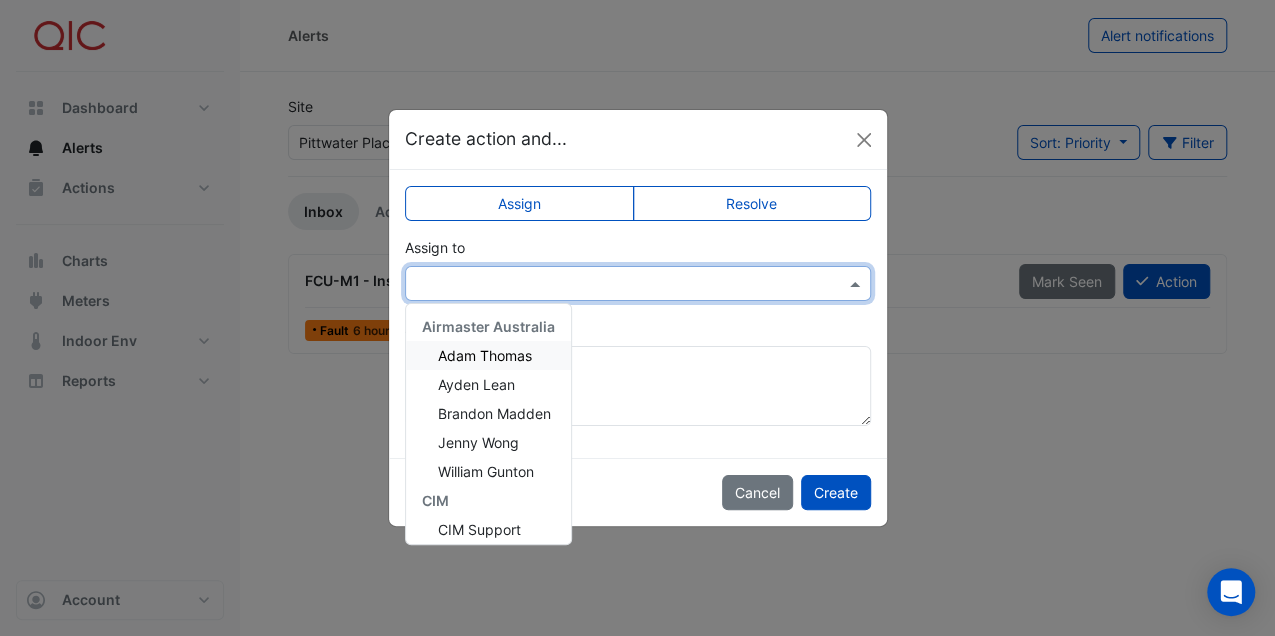 click at bounding box center (618, 284) 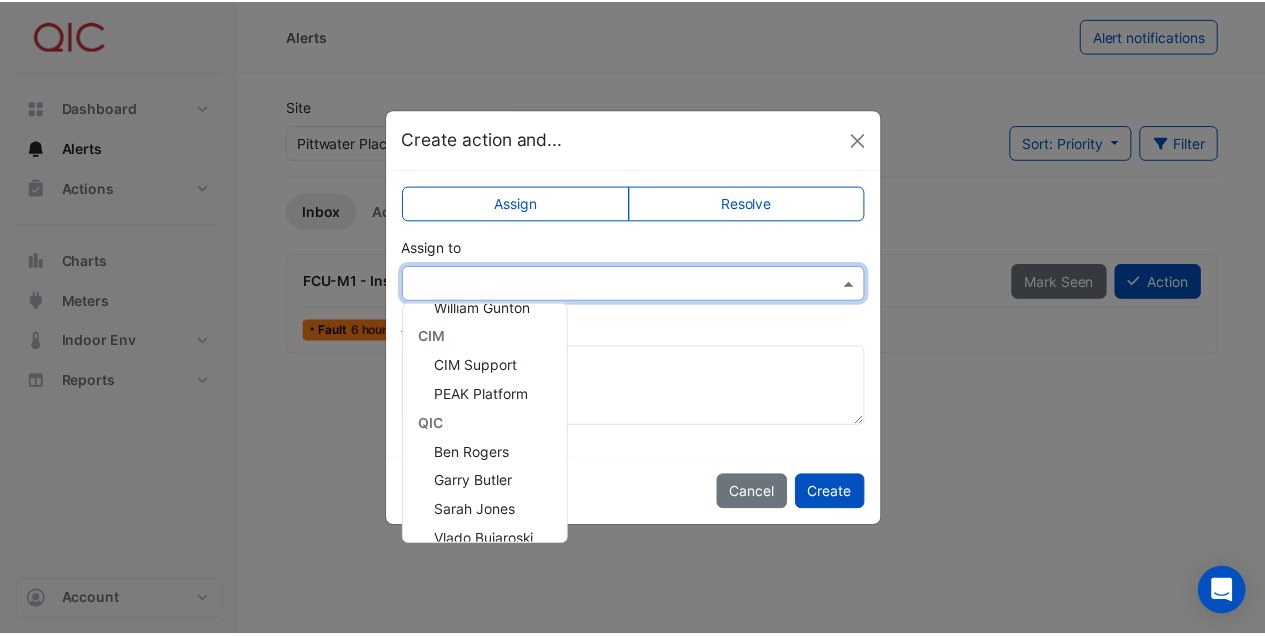 scroll, scrollTop: 182, scrollLeft: 0, axis: vertical 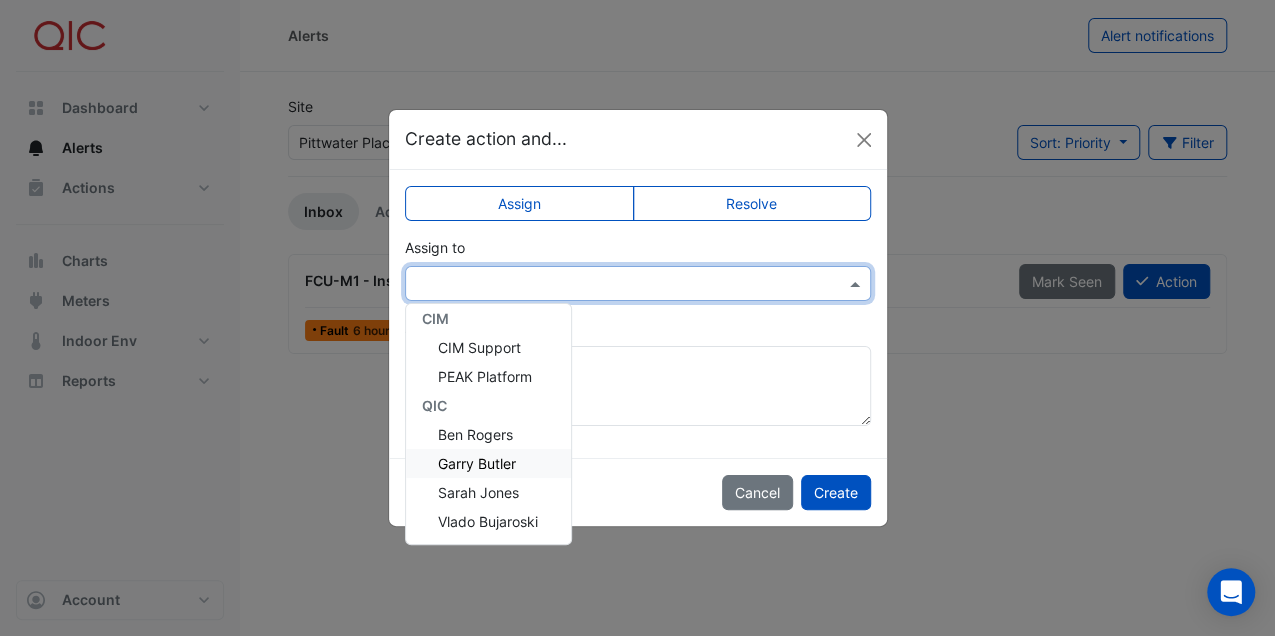 click on "Garry Butler" at bounding box center (488, 463) 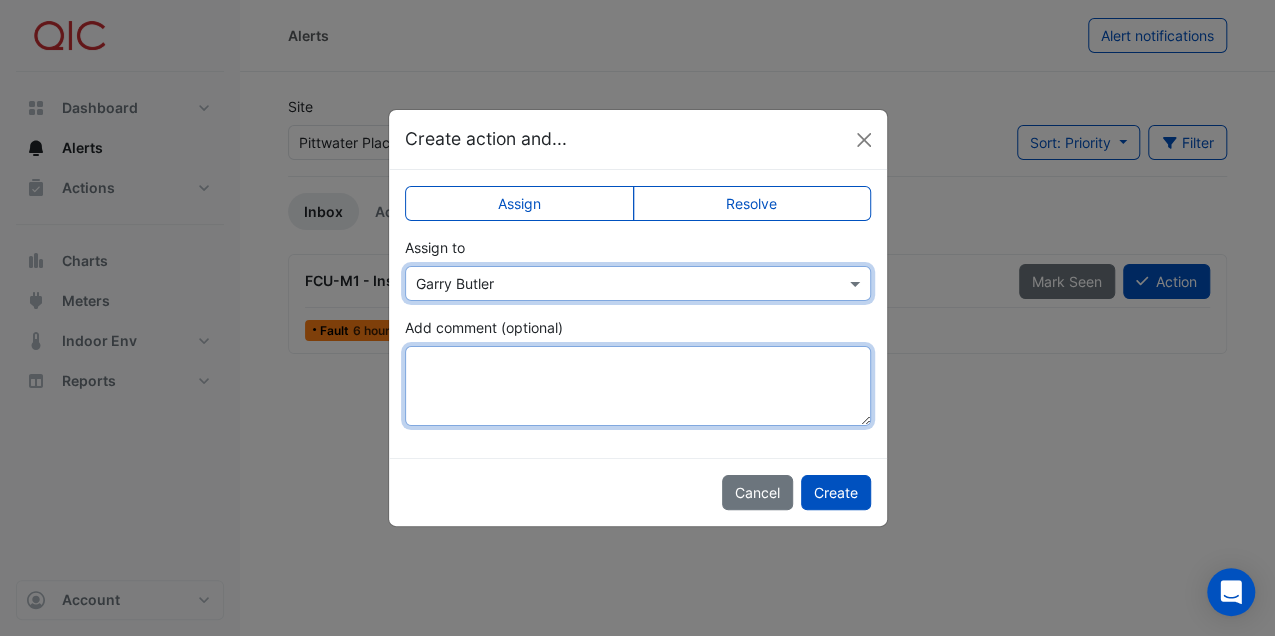 click on "Add comment (optional)" at bounding box center (638, 386) 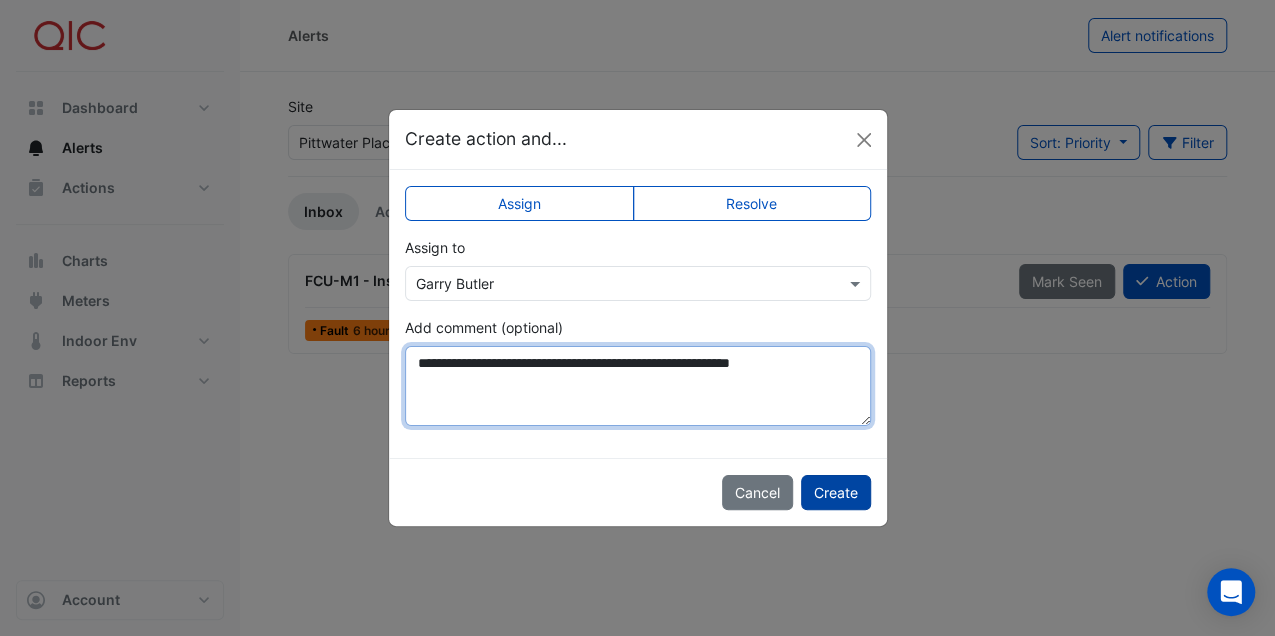 type on "**********" 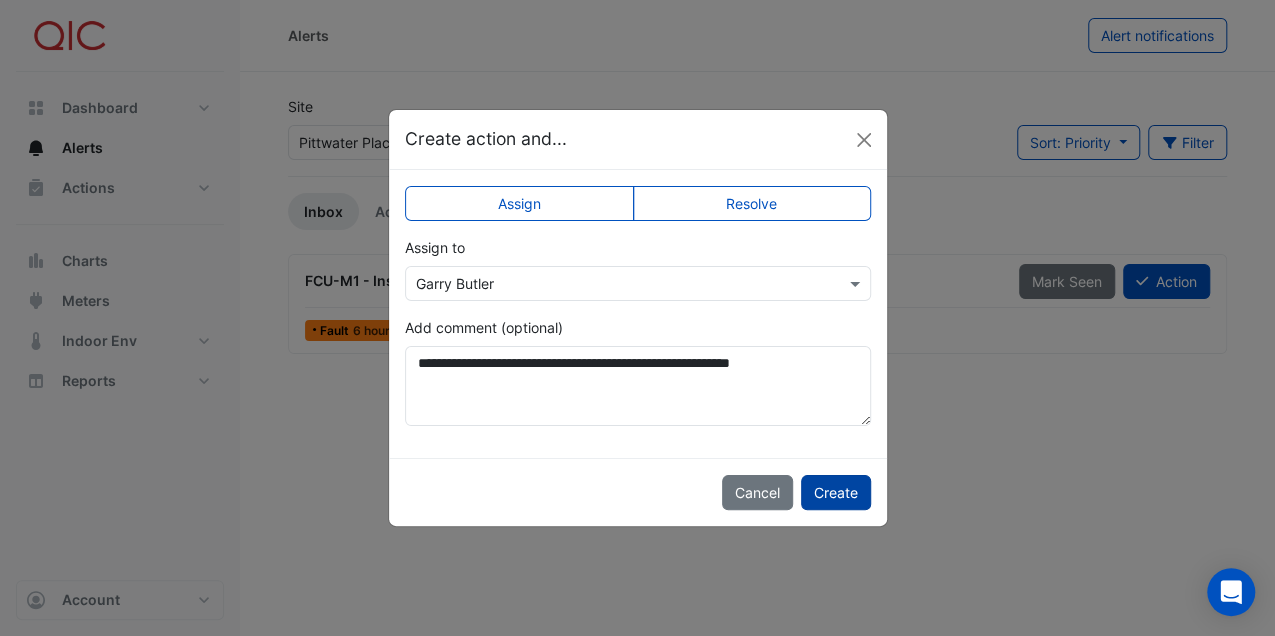 click on "Create" 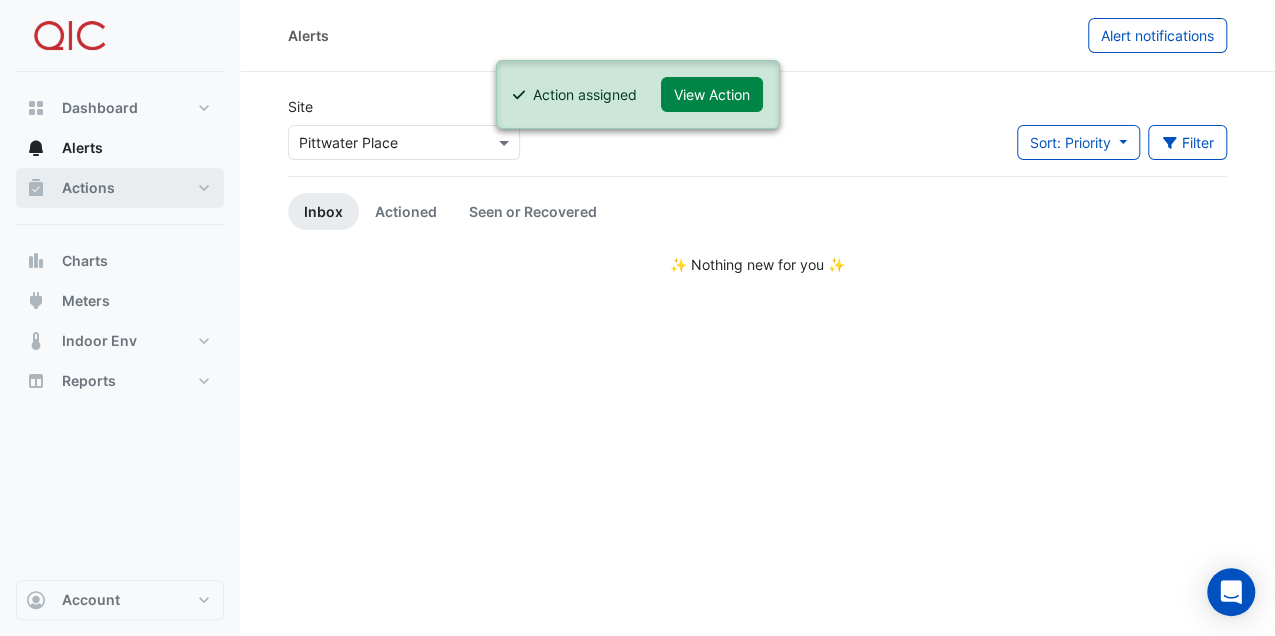 click on "Actions" at bounding box center (88, 188) 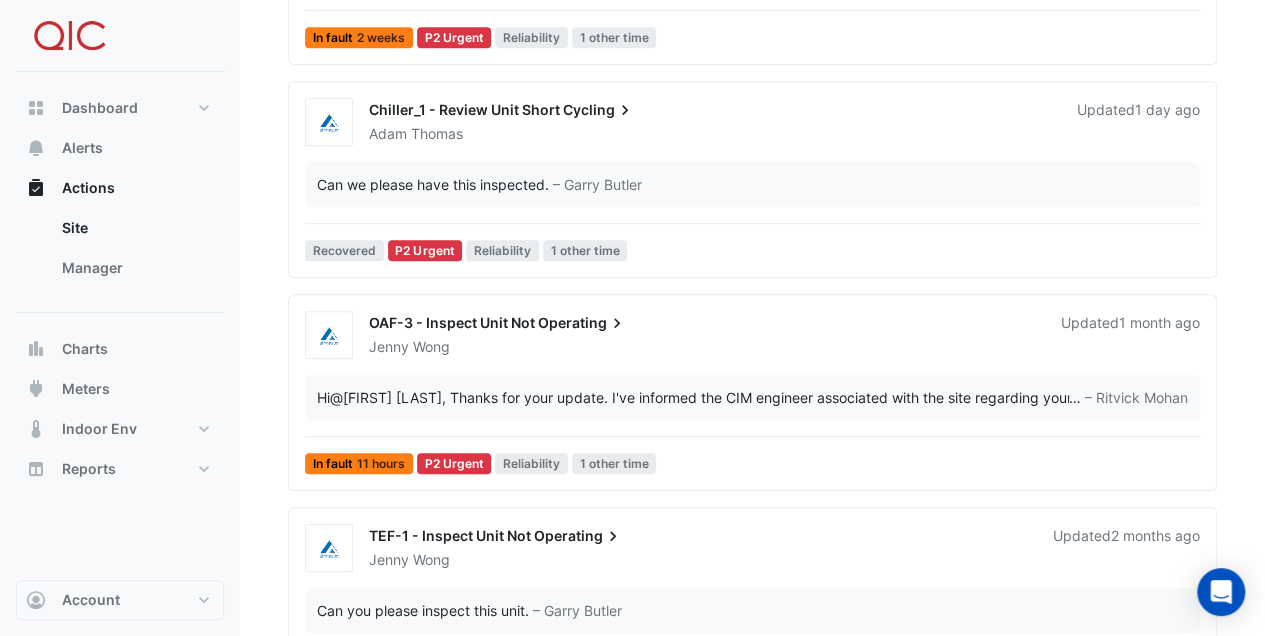 scroll, scrollTop: 600, scrollLeft: 0, axis: vertical 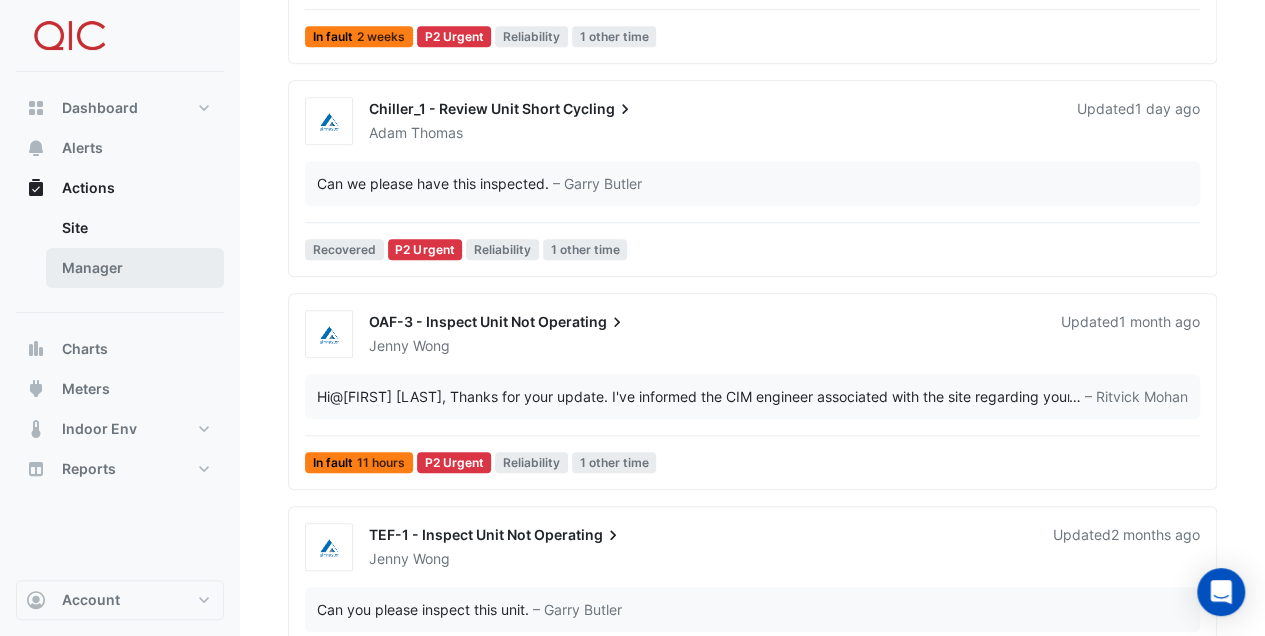 click on "Manager" at bounding box center (135, 268) 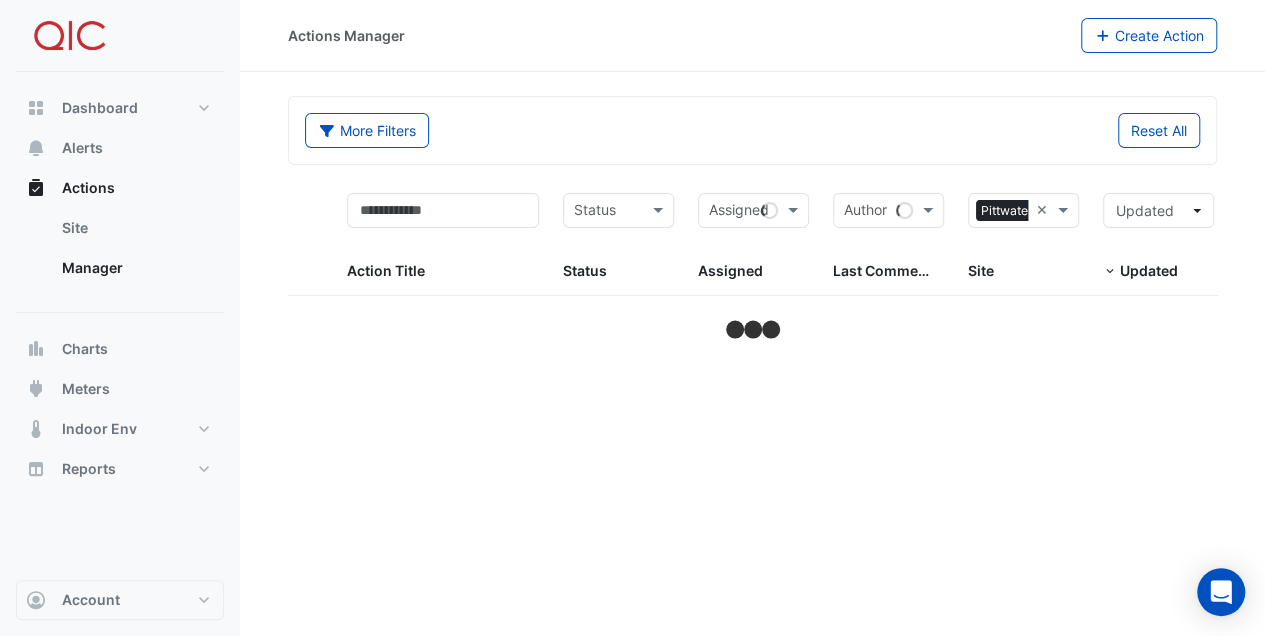 scroll, scrollTop: 0, scrollLeft: 0, axis: both 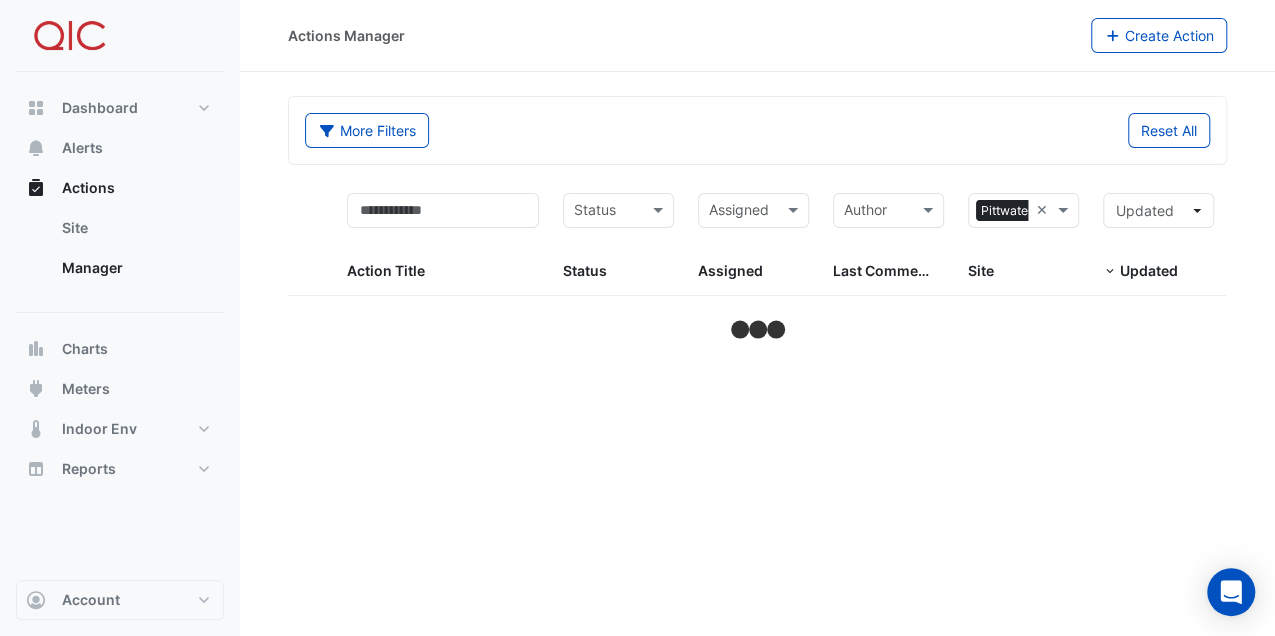 select on "***" 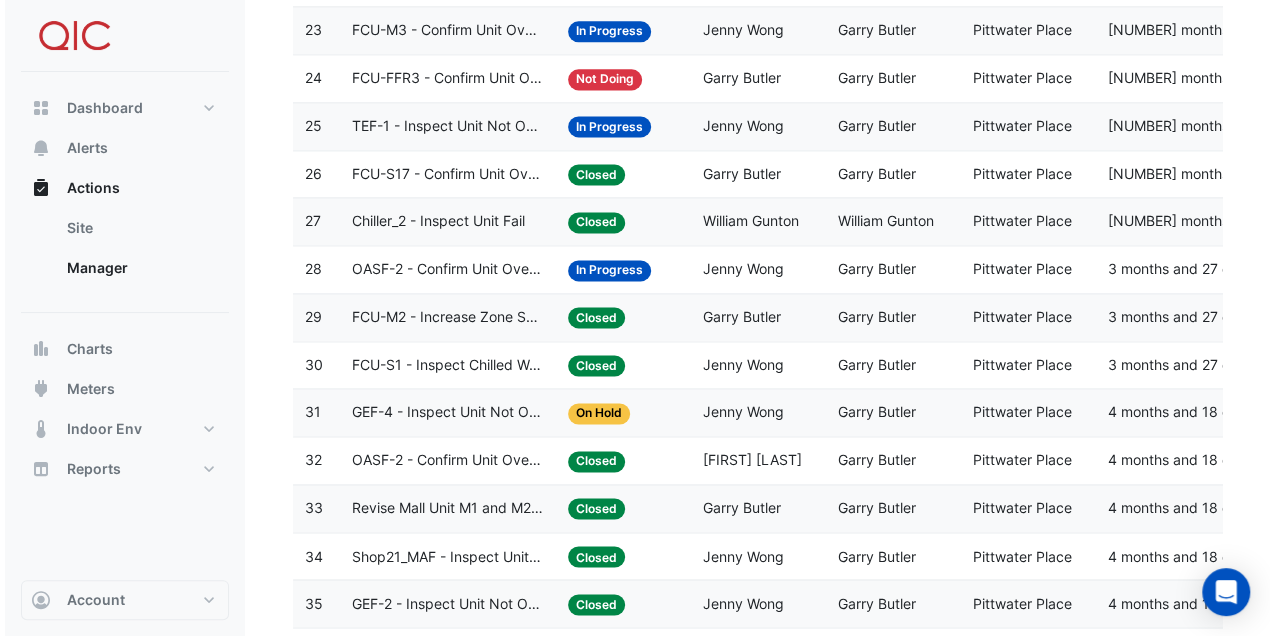 scroll, scrollTop: 1333, scrollLeft: 0, axis: vertical 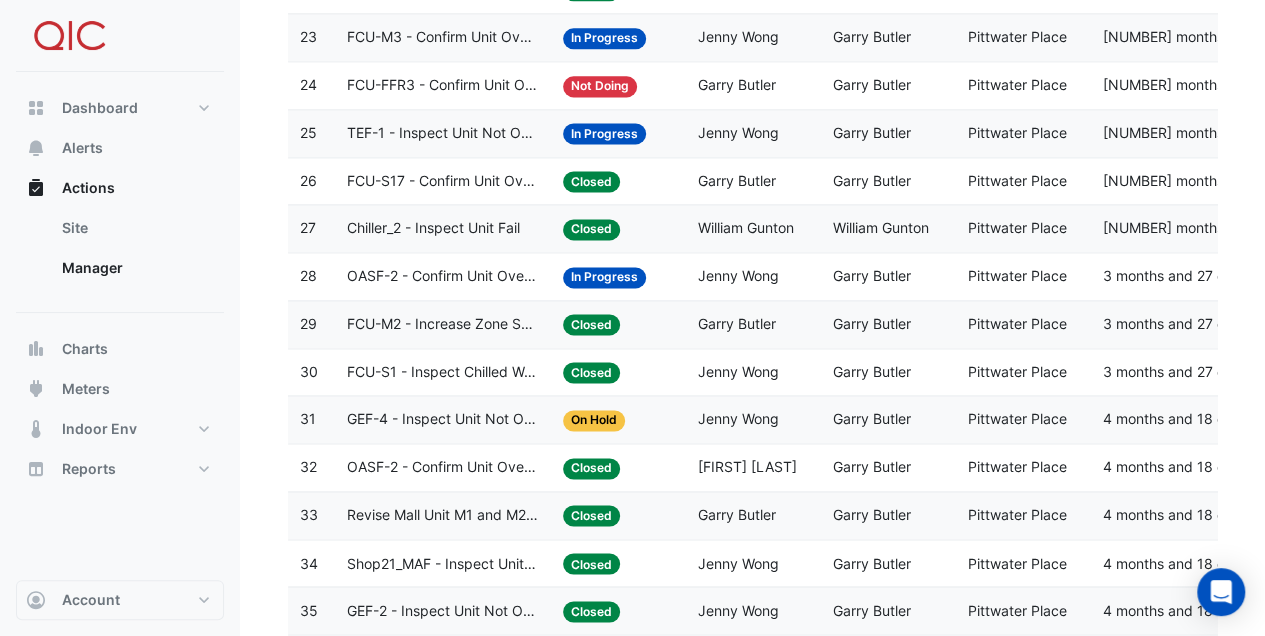 click on "In Progress" 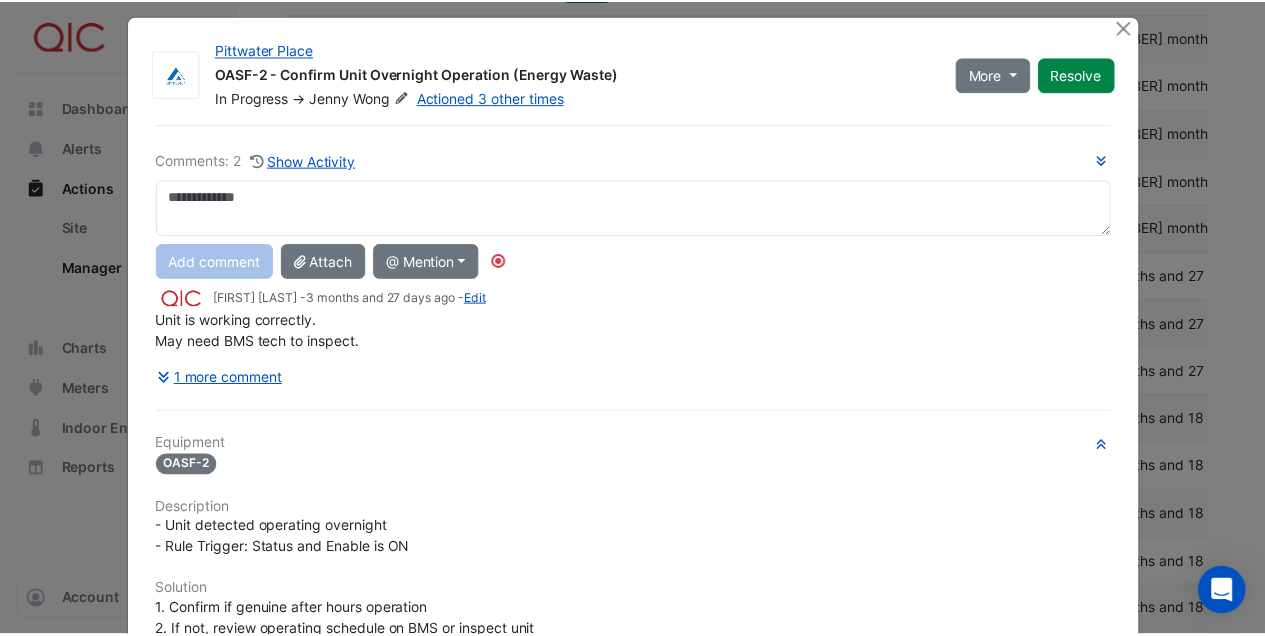 scroll, scrollTop: 0, scrollLeft: 0, axis: both 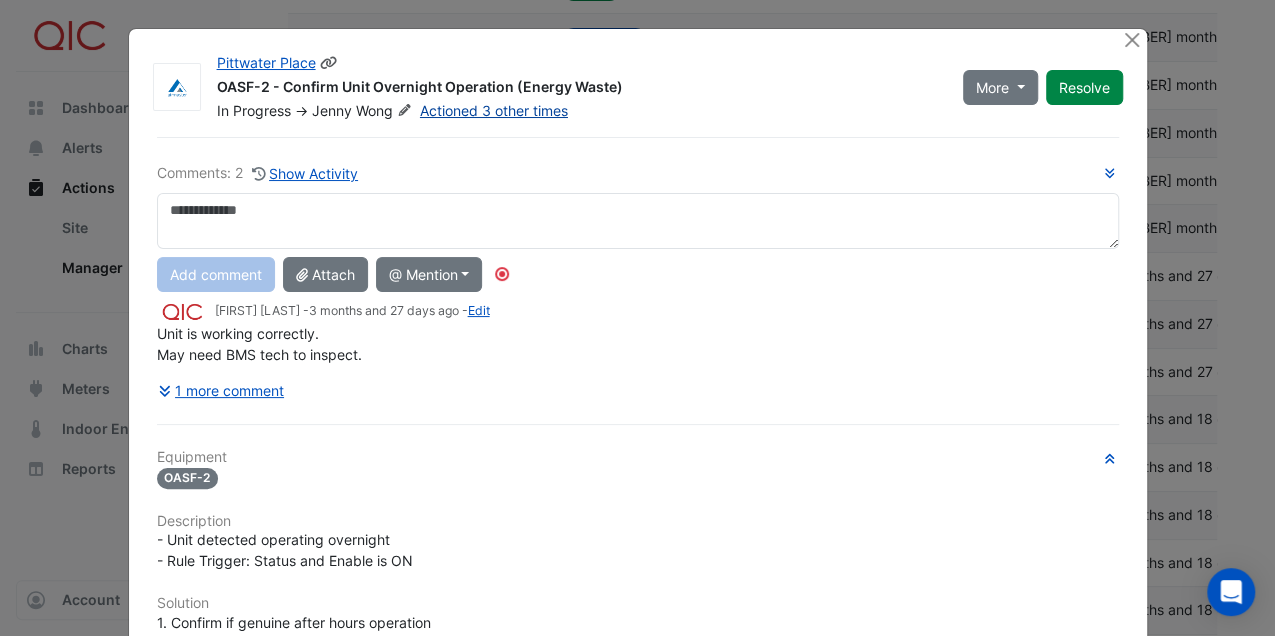click on "Actioned 3 other times" 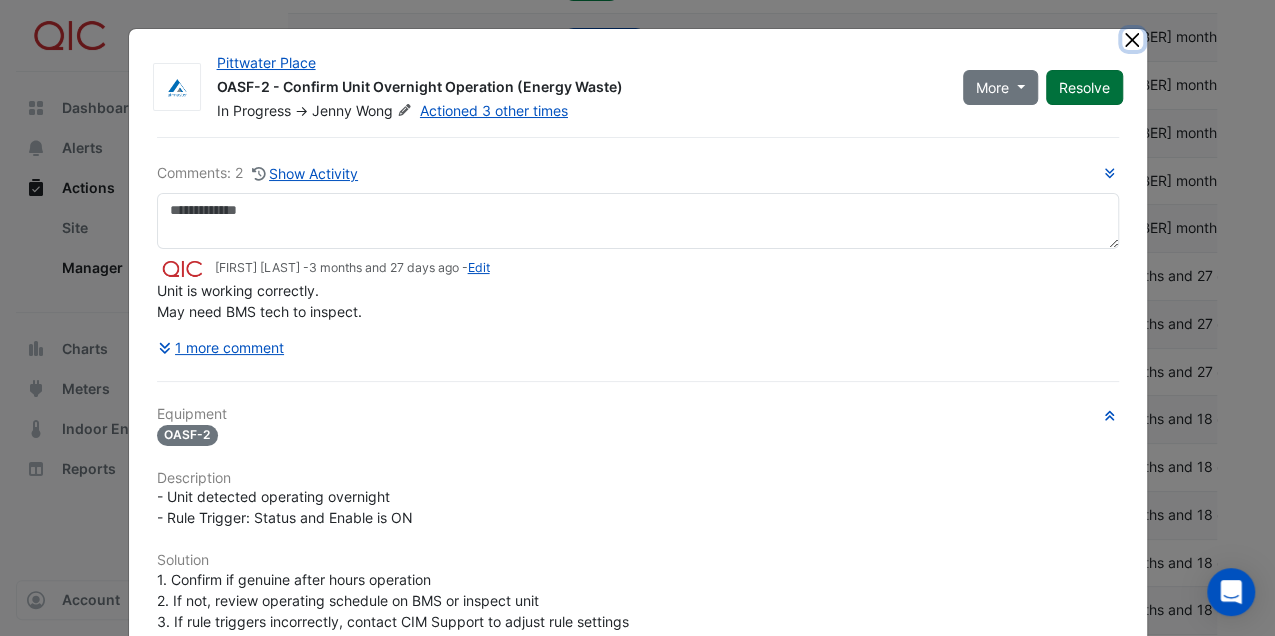 drag, startPoint x: 1132, startPoint y: 32, endPoint x: 1110, endPoint y: 55, distance: 31.827662 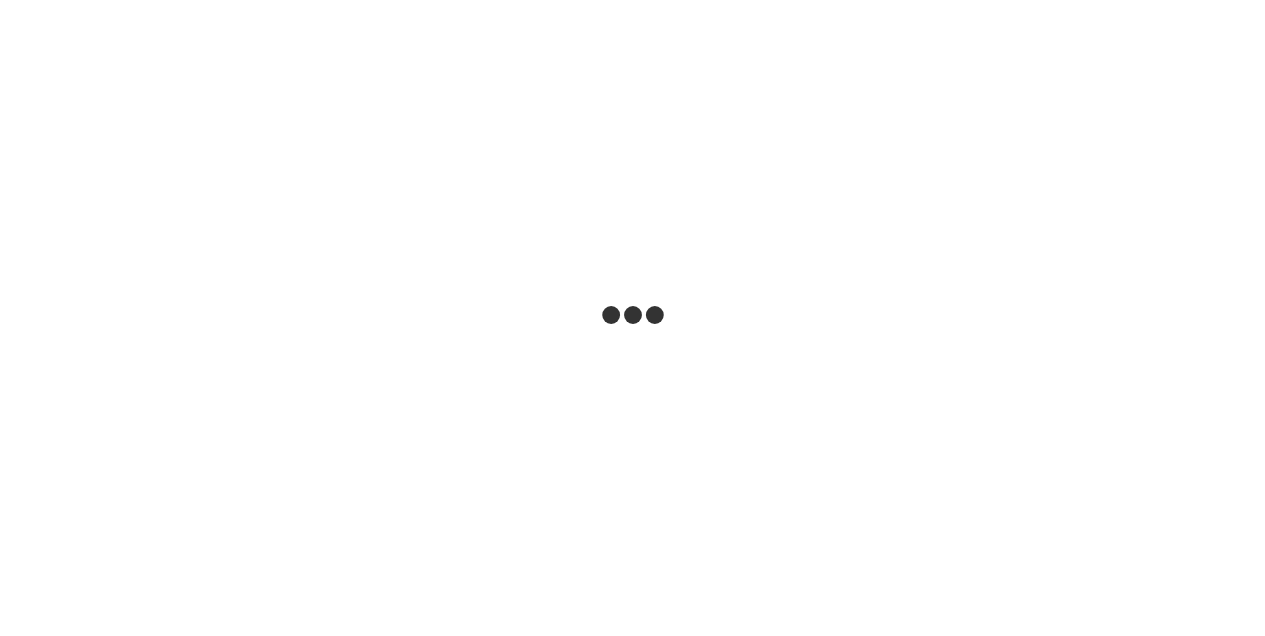 scroll, scrollTop: 0, scrollLeft: 0, axis: both 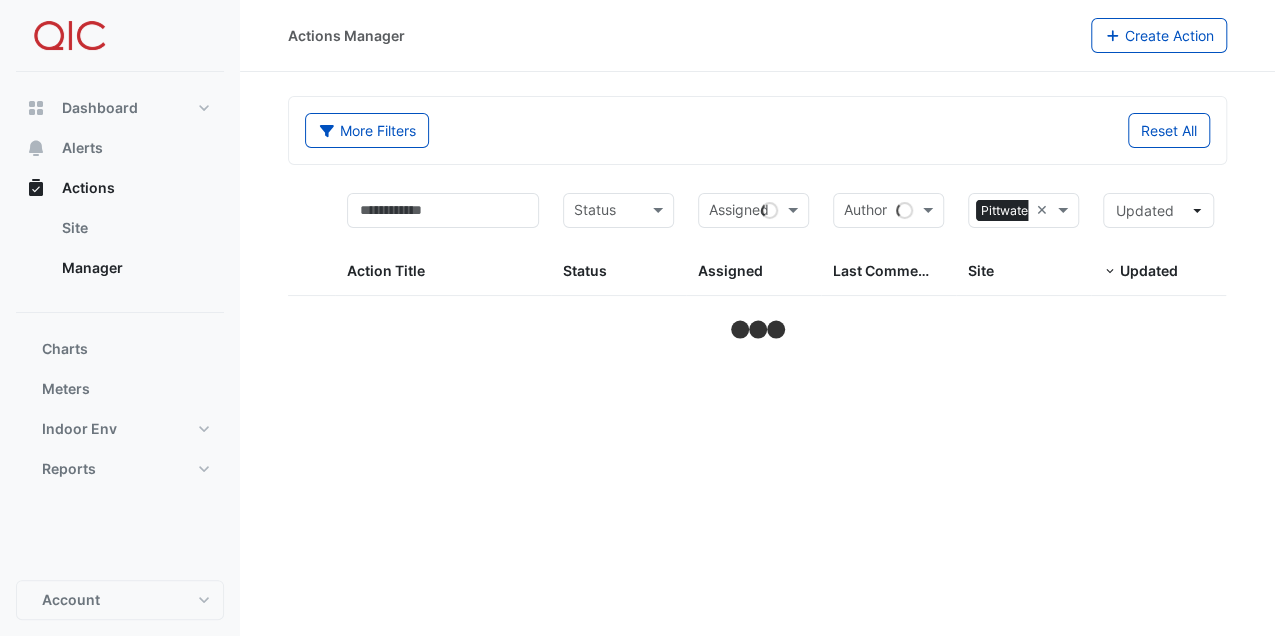 select on "***" 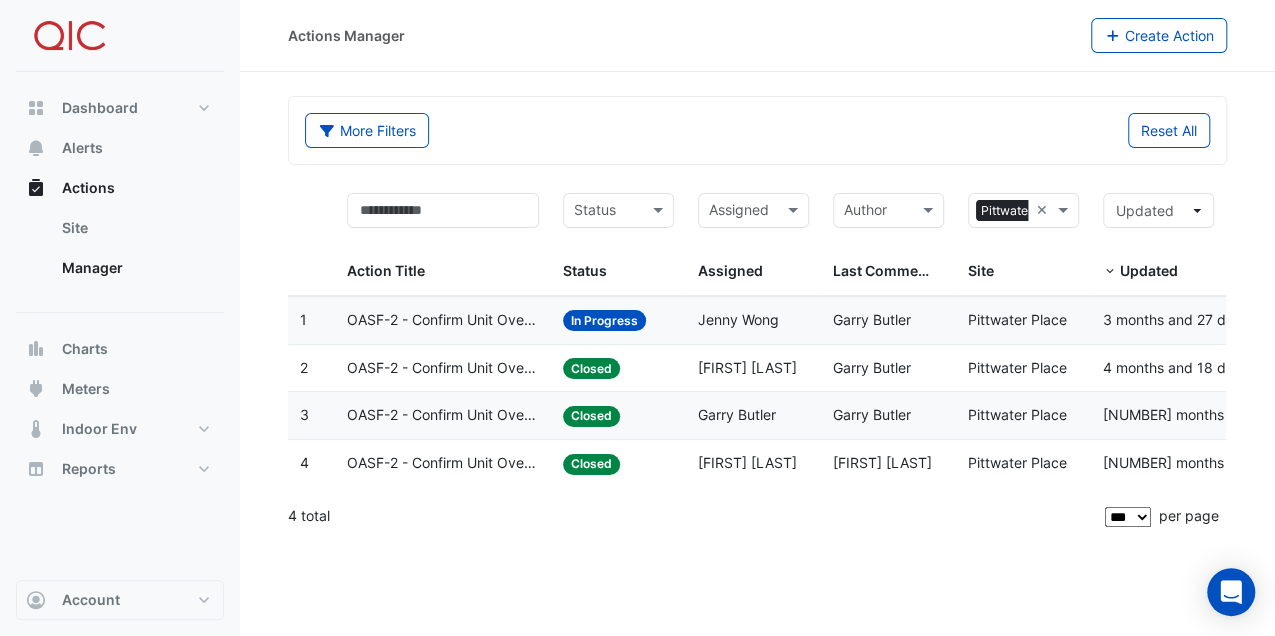 click on "In Progress" 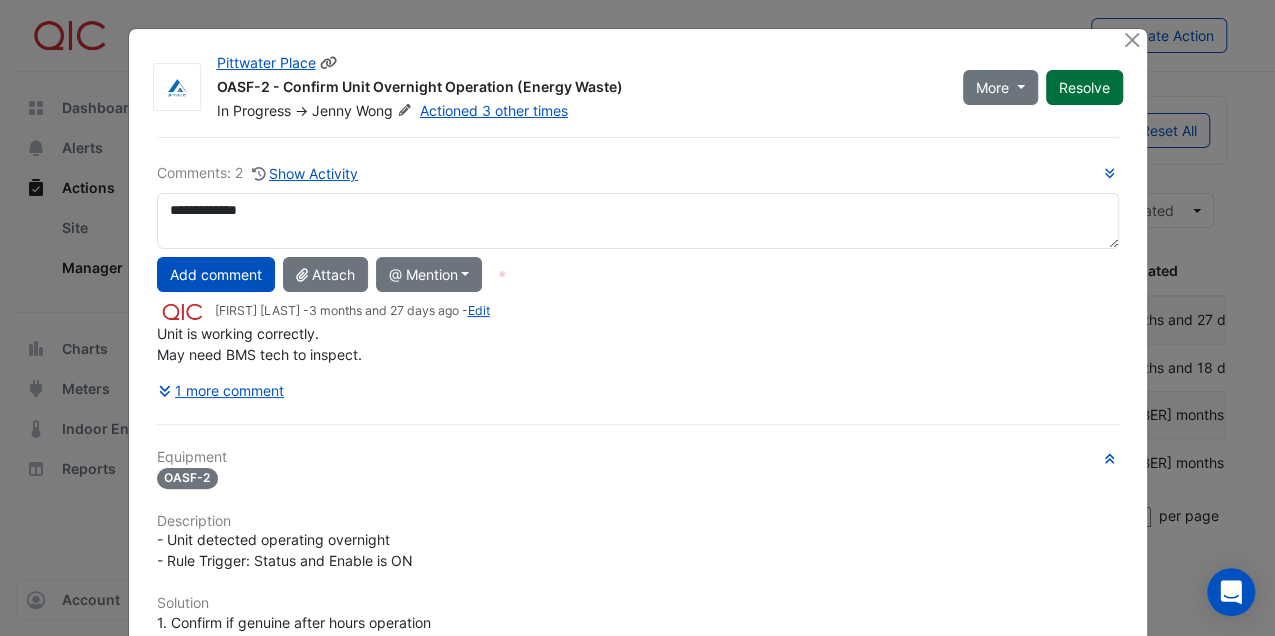 type on "**********" 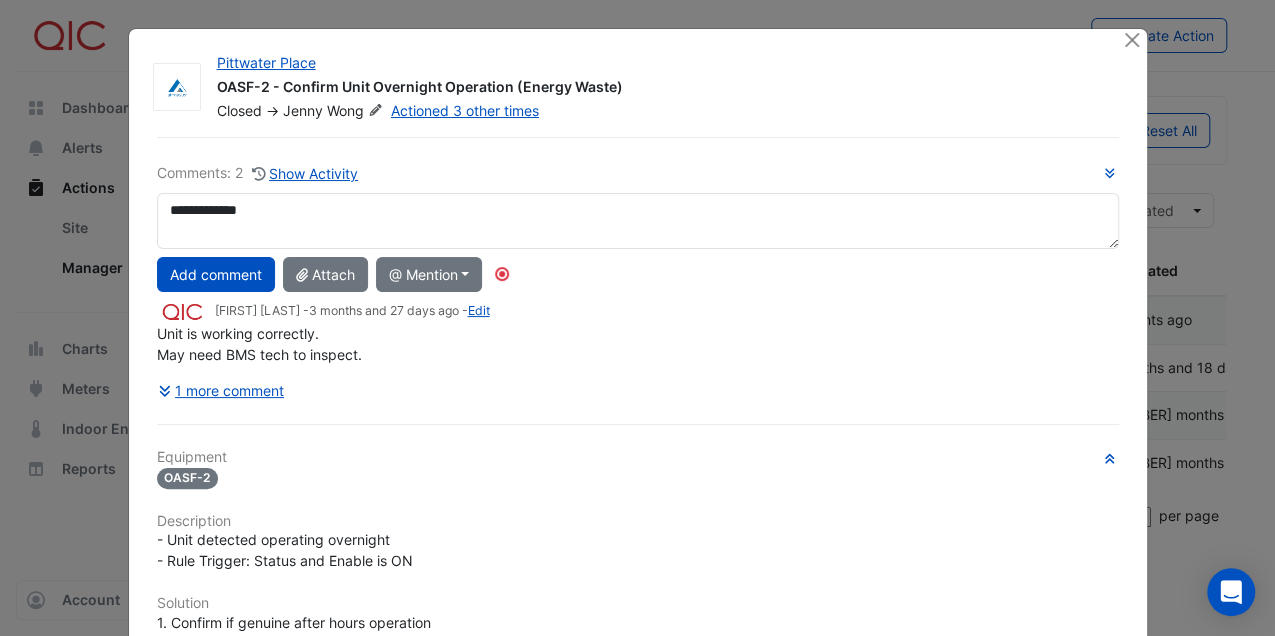 click on "Add comment" 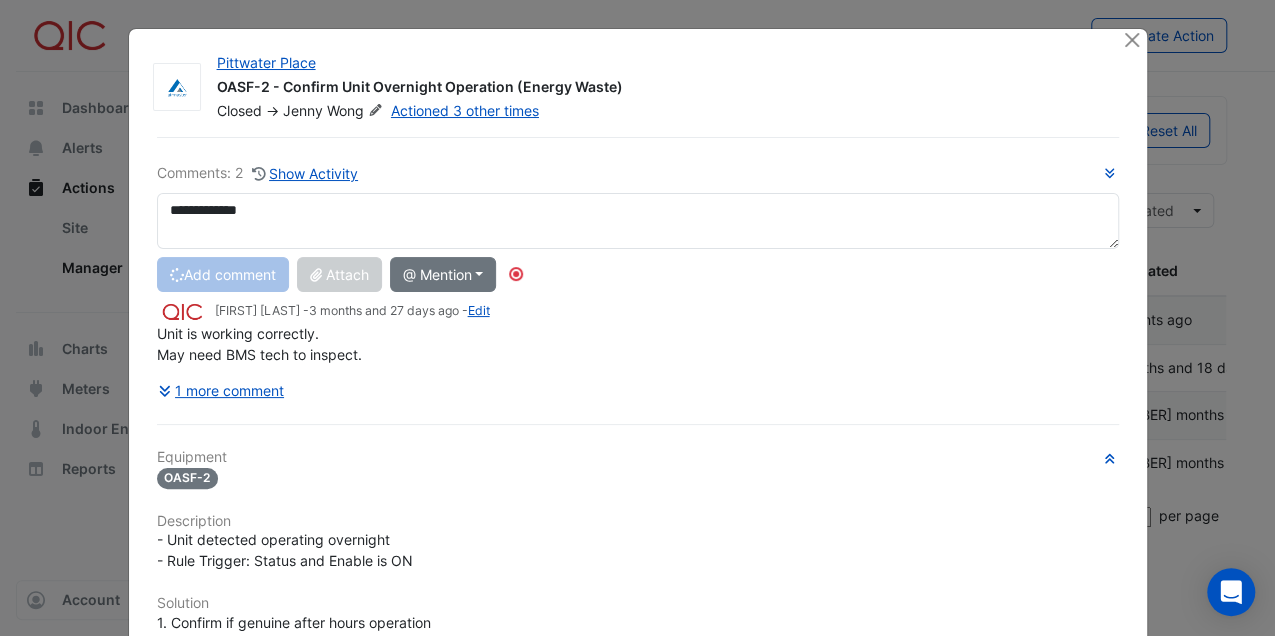 click on "Add comment
Attach
@ Mention
[COMPANY]
[FIRST] [LAST]
[FIRST] [LAST]
[FIRST] [LAST]
[FIRST] [LAST]
[FIRST] [LAST]
[COMPANY]
[COMPANY]
[COMPANY]
[COMPANY]
[FIRST] [LAST]
[FIRST] [LAST]
[FIRST] [LAST]" 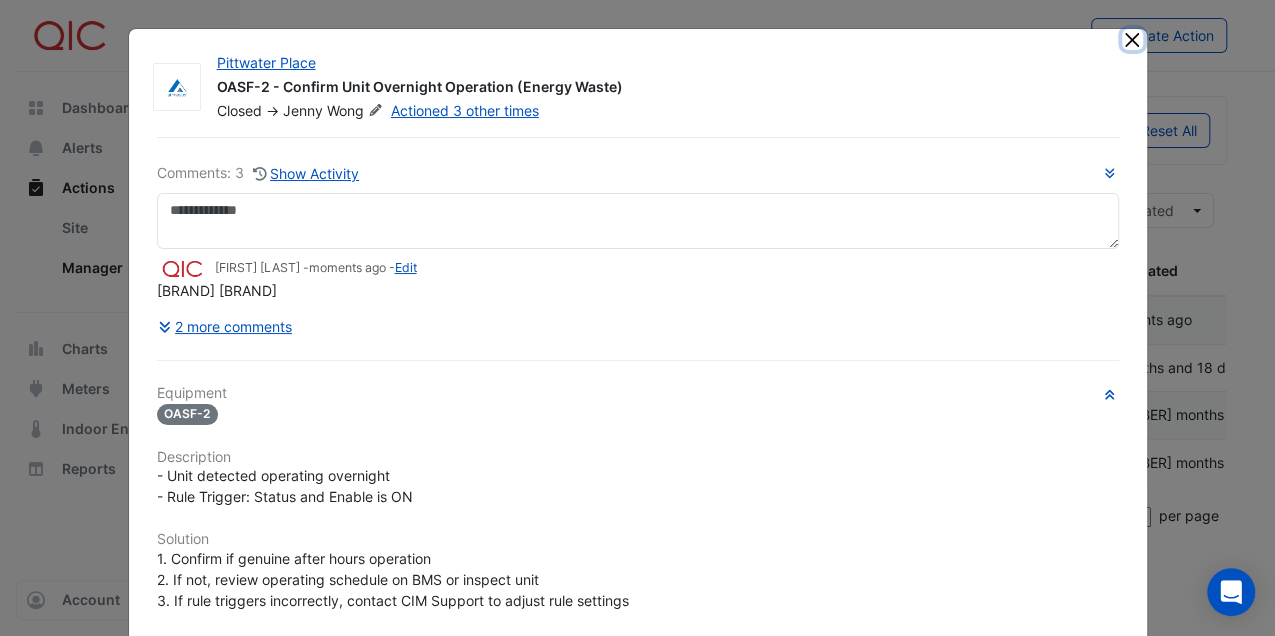 click 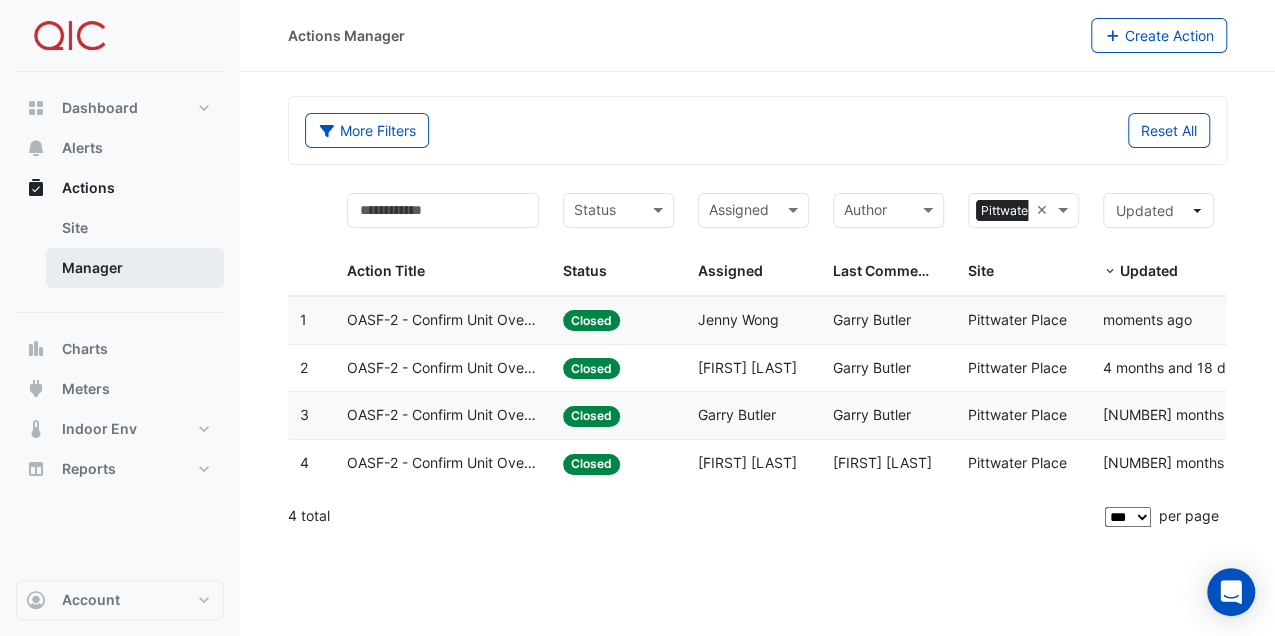 click on "Manager" at bounding box center (135, 268) 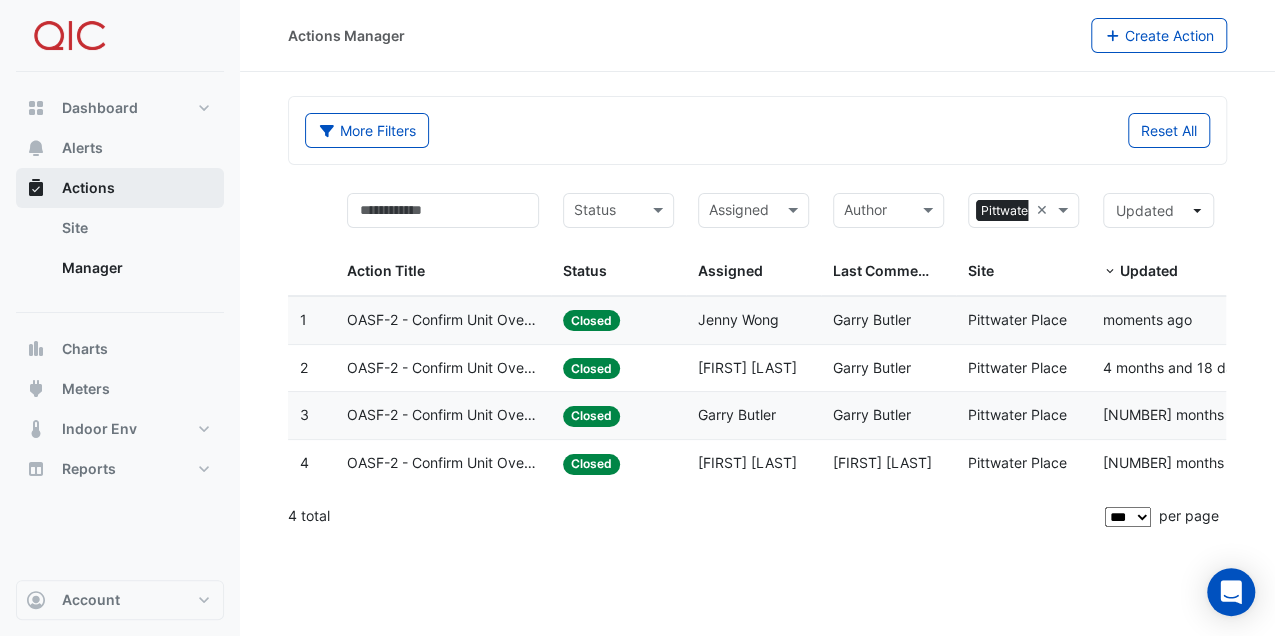click on "Actions" at bounding box center (88, 188) 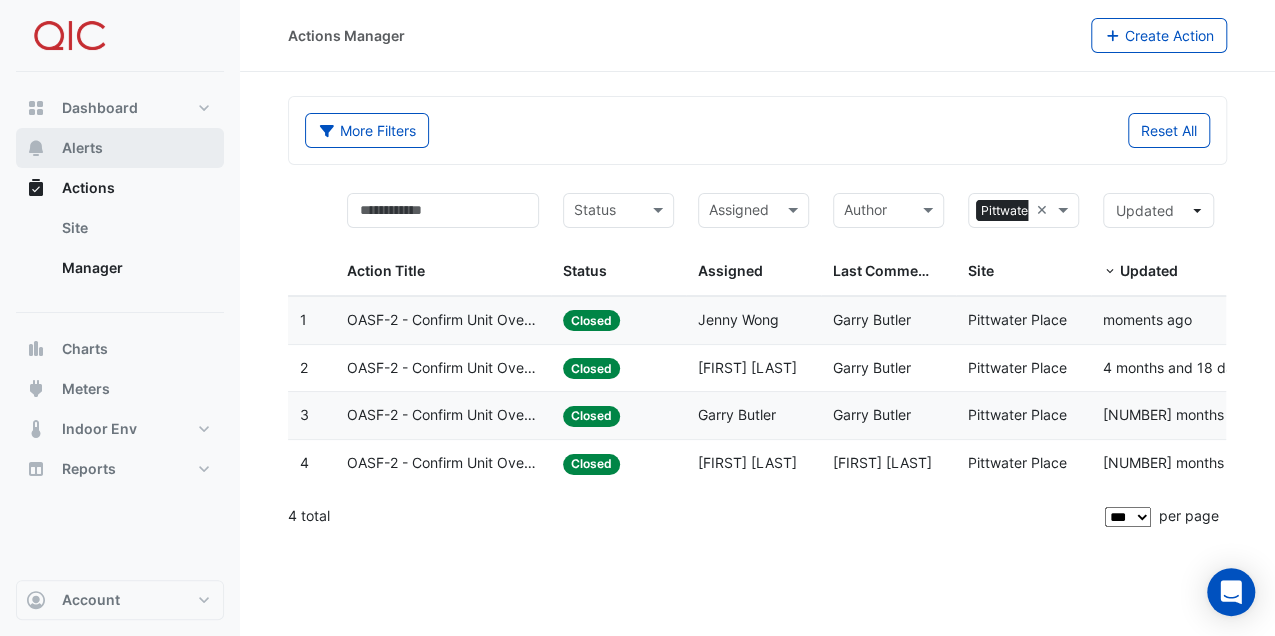 click on "Alerts" at bounding box center [120, 148] 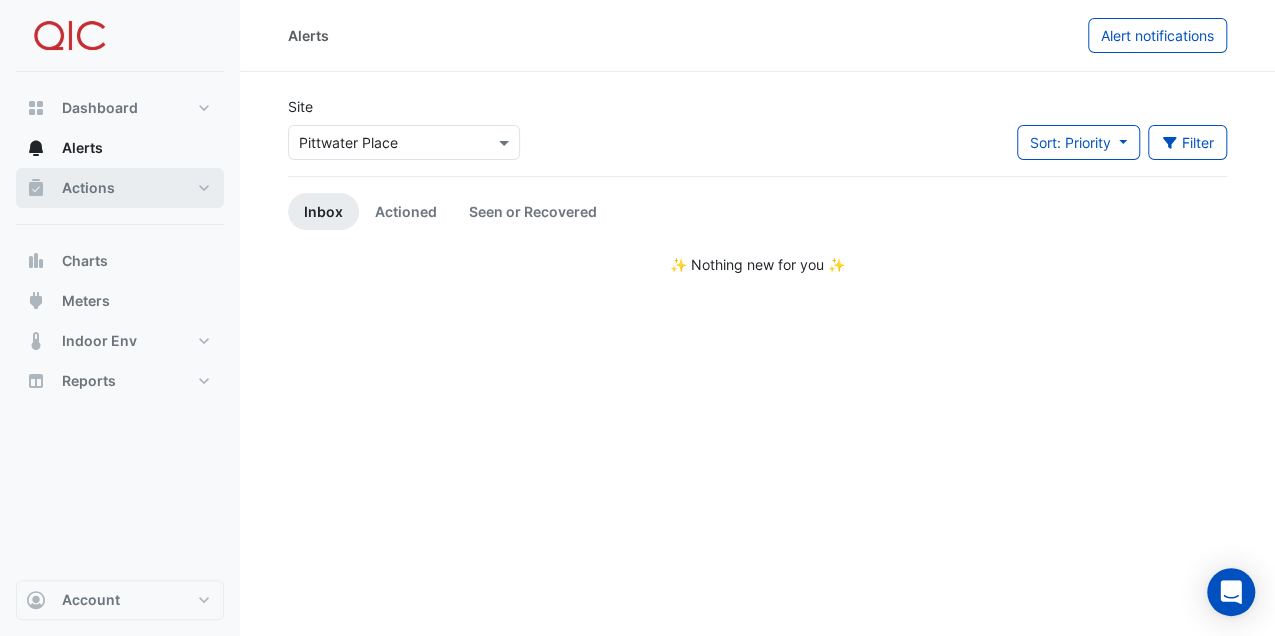click on "Actions" at bounding box center [120, 188] 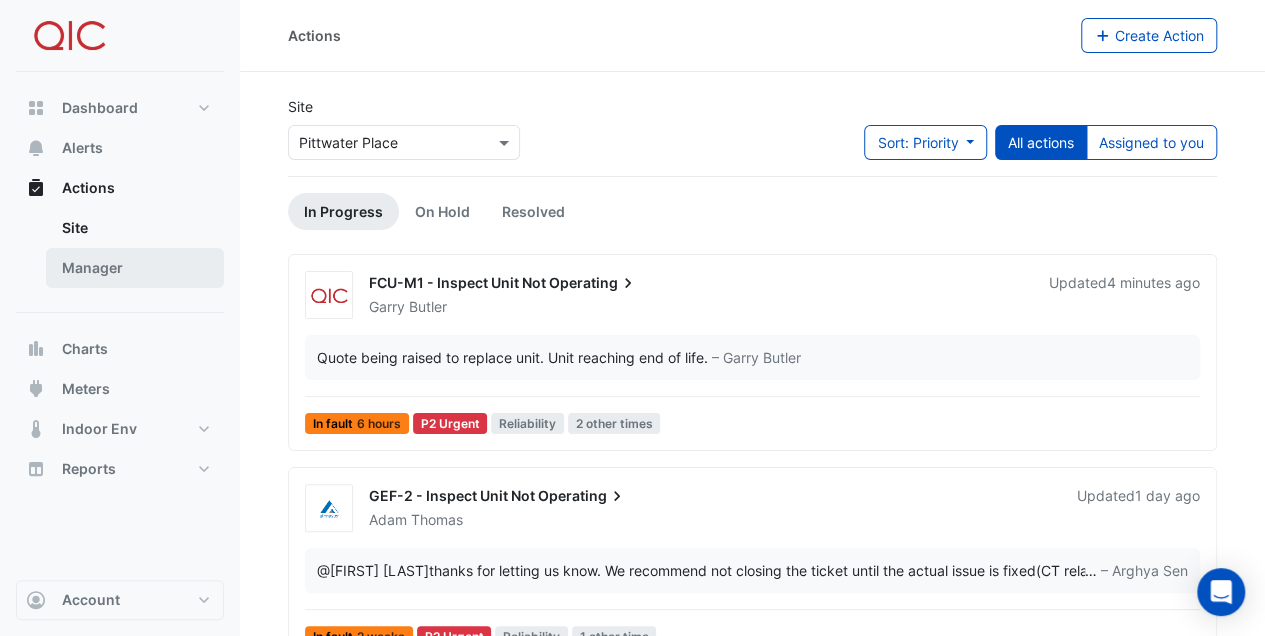 click on "Manager" at bounding box center [135, 268] 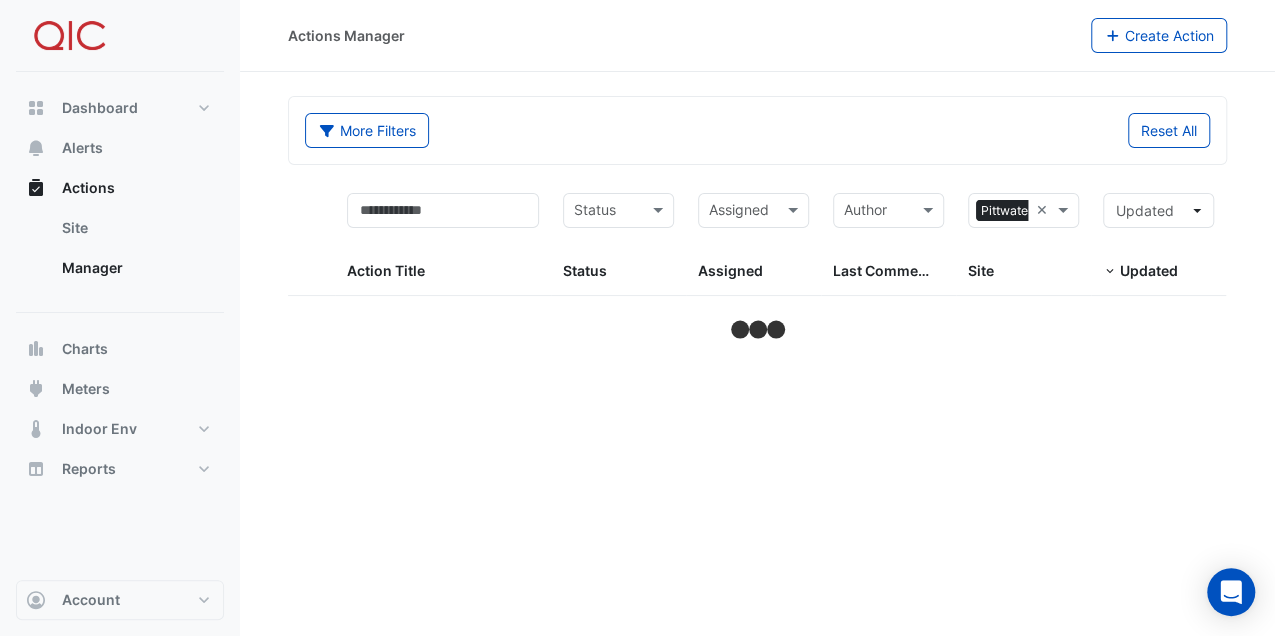 select on "***" 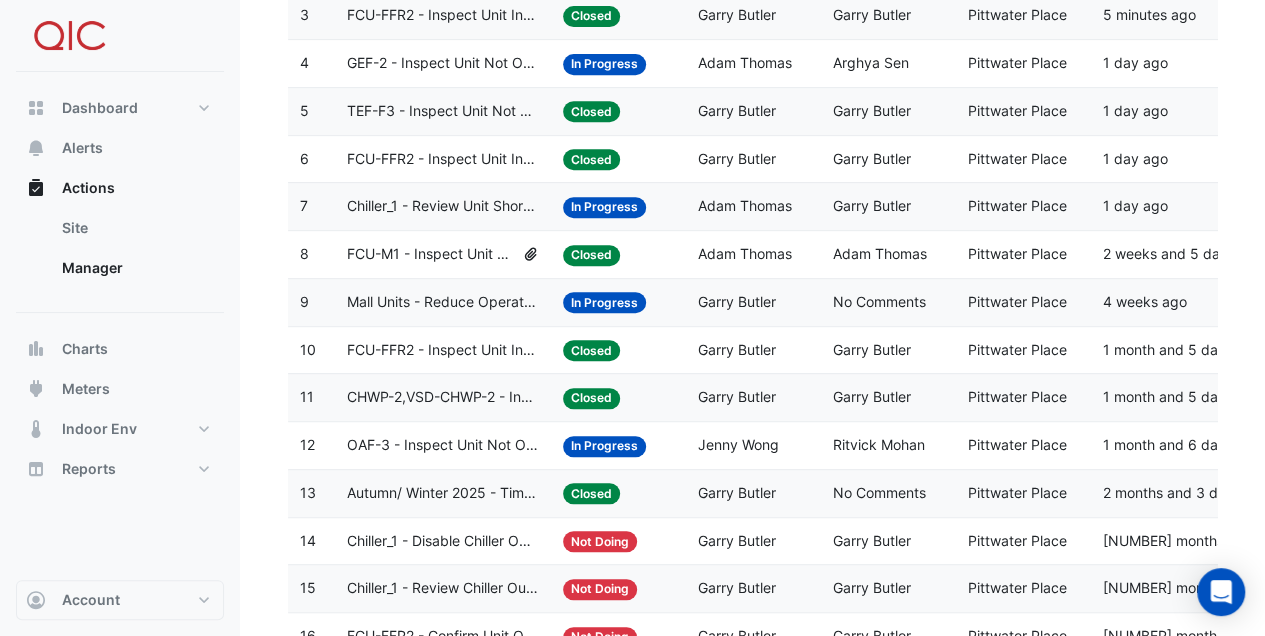 scroll, scrollTop: 466, scrollLeft: 0, axis: vertical 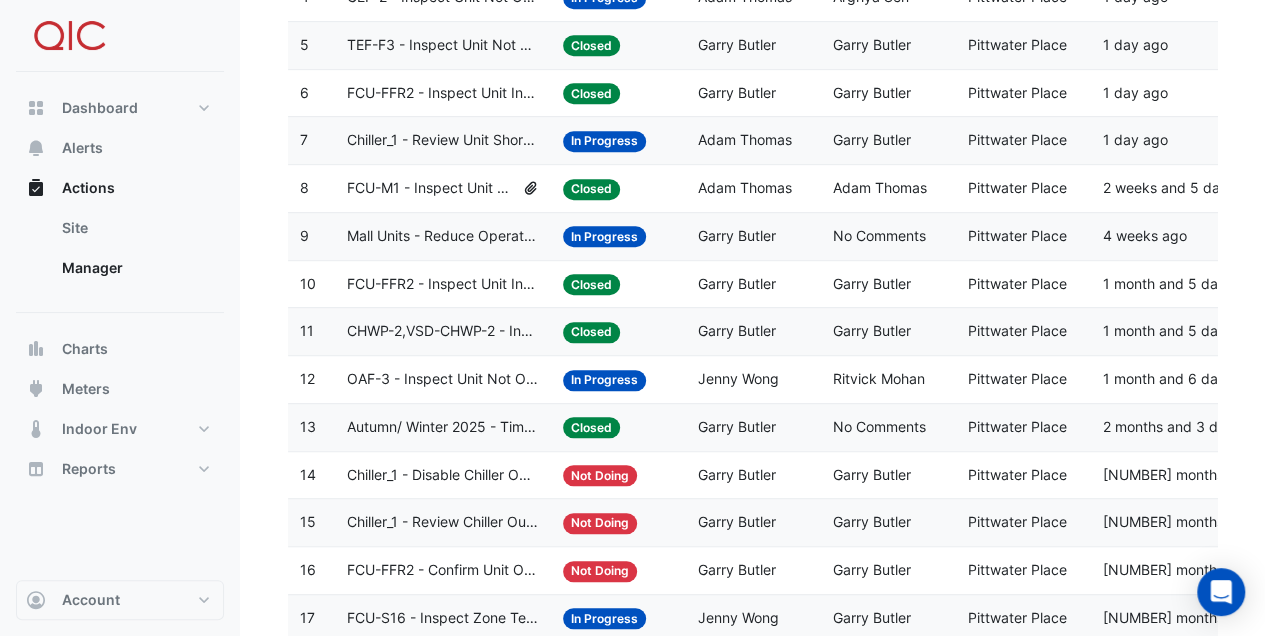 click on "In Progress" 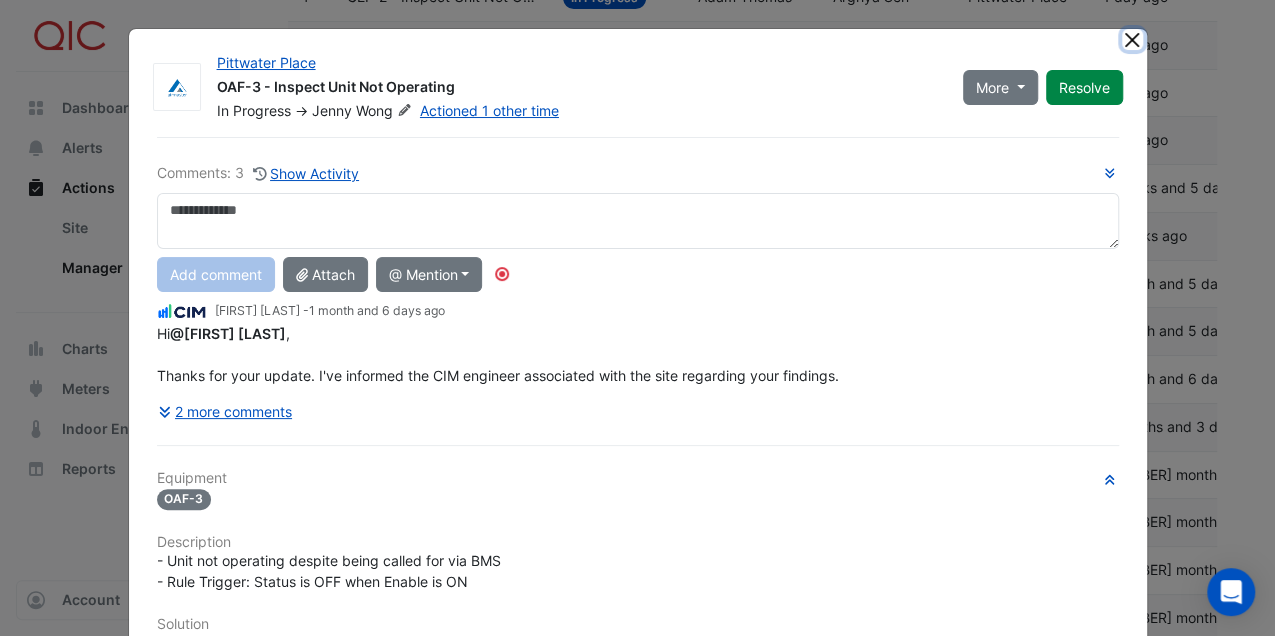 click 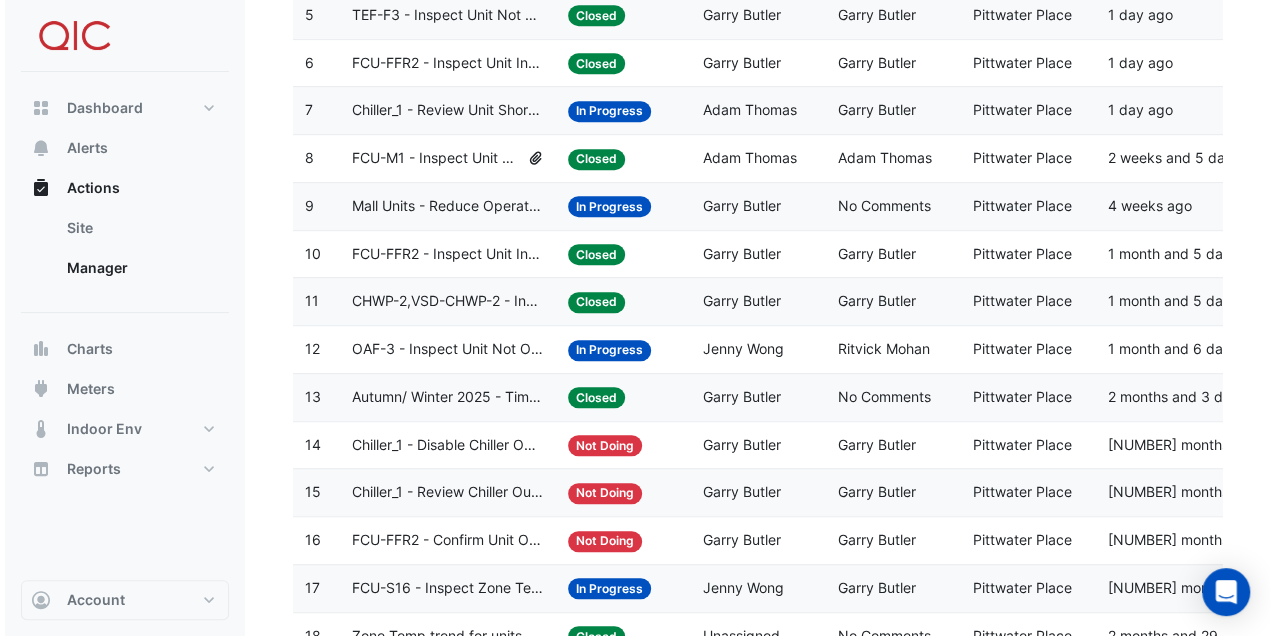scroll, scrollTop: 466, scrollLeft: 0, axis: vertical 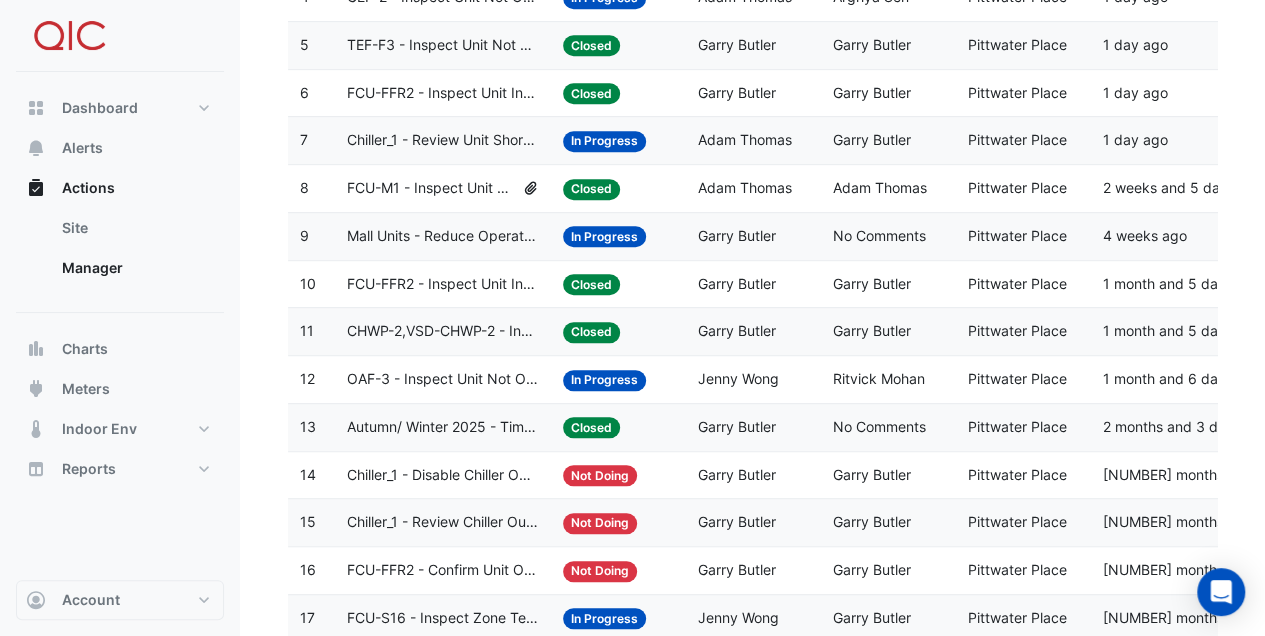 click on "Mall Units - Reduce Operation" 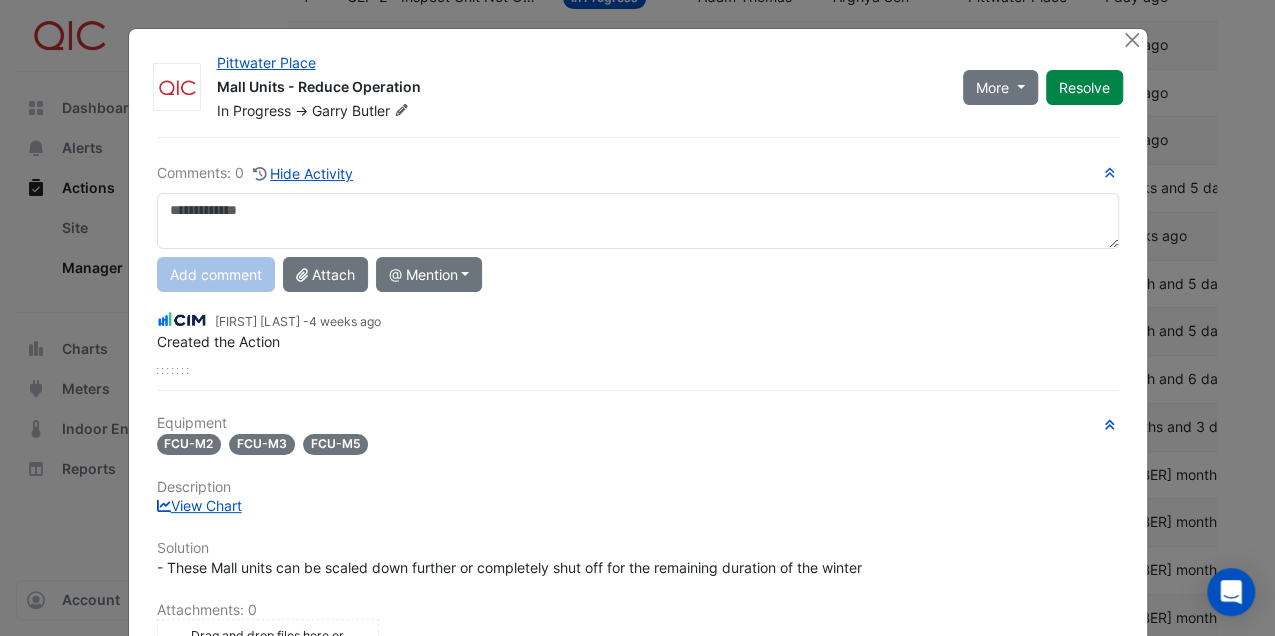 scroll, scrollTop: 66, scrollLeft: 0, axis: vertical 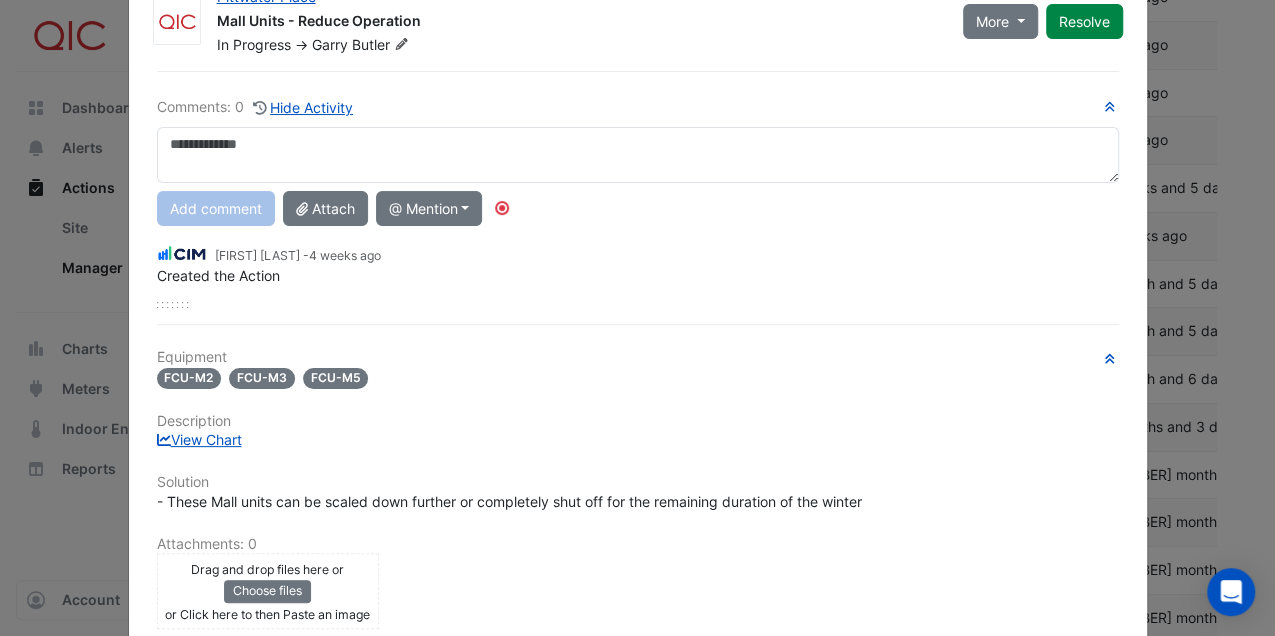 click at bounding box center (638, 155) 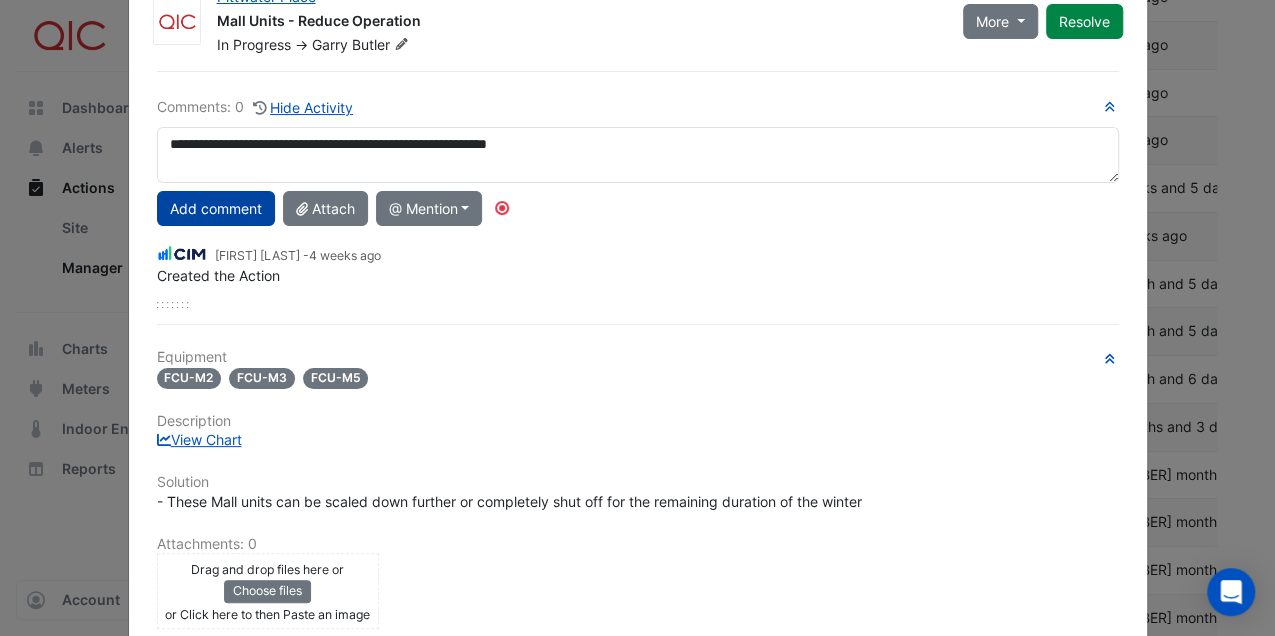 type on "**********" 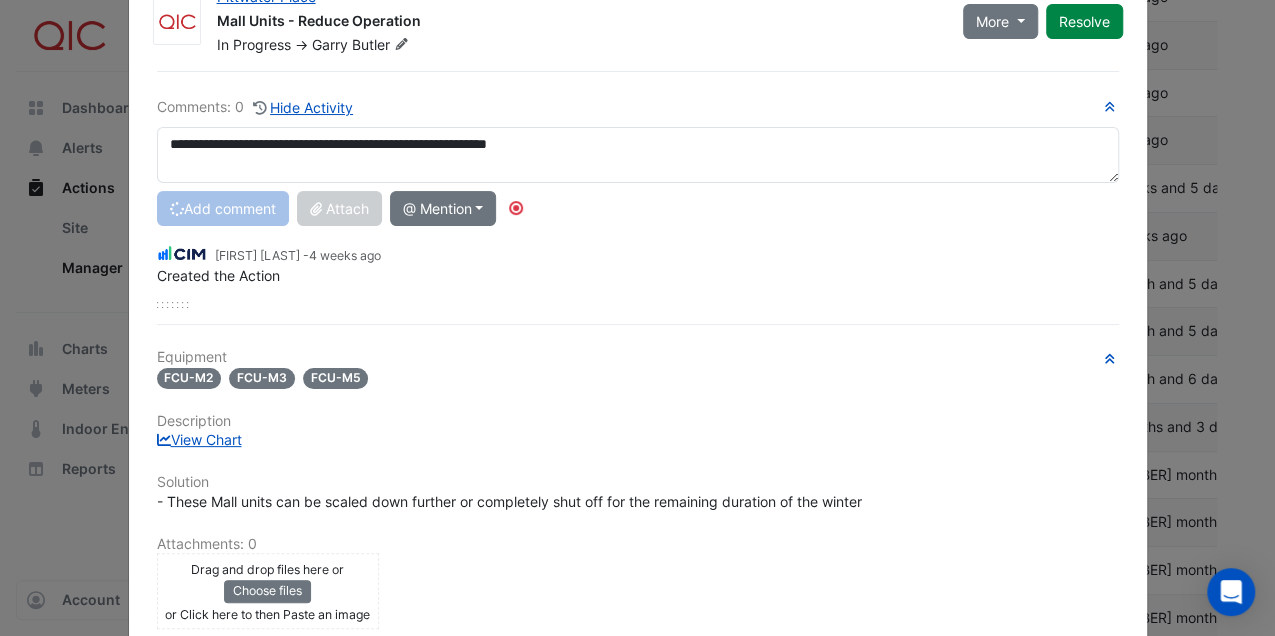 type 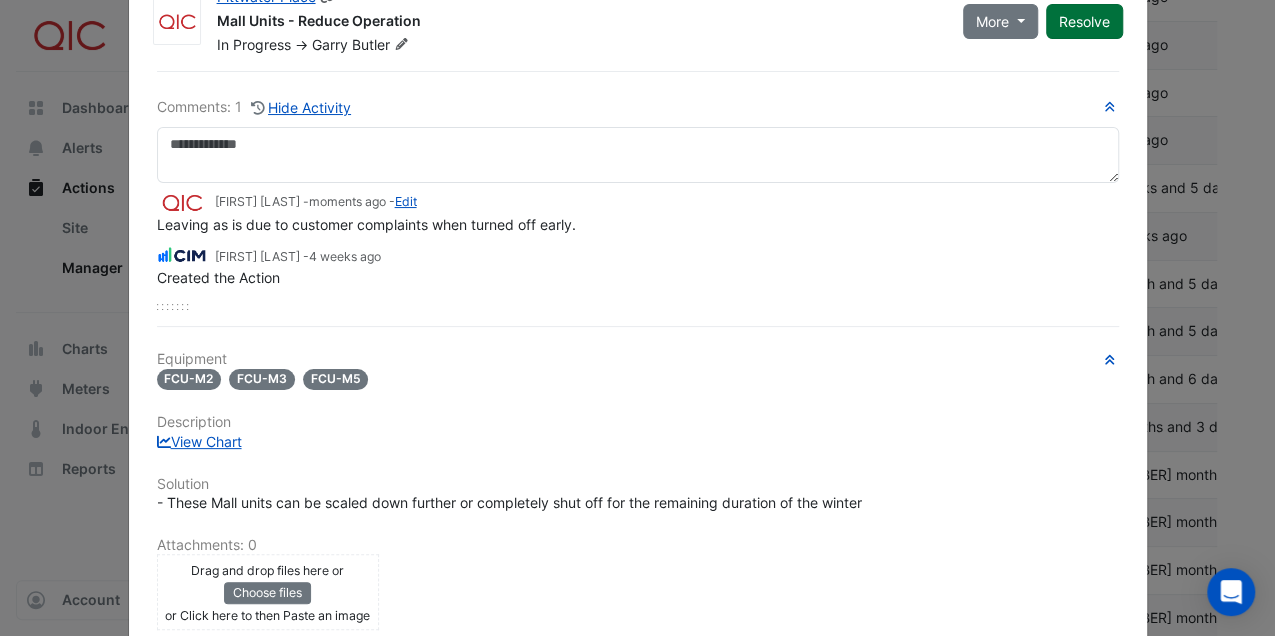 click on "Resolve" 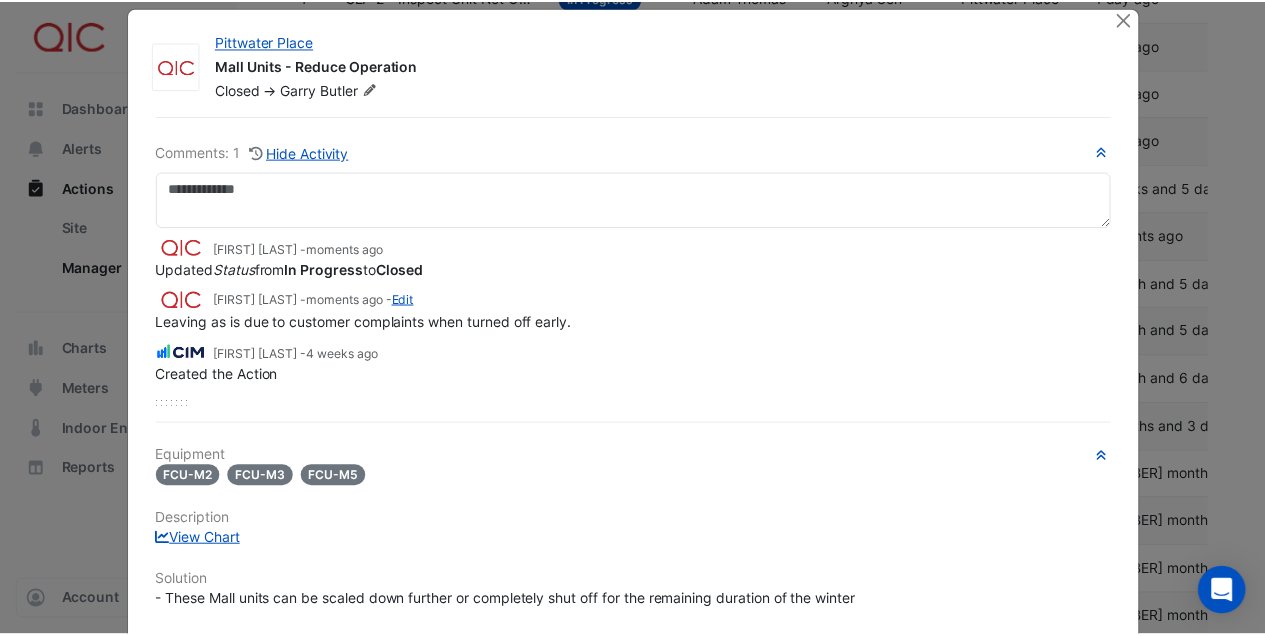scroll, scrollTop: 0, scrollLeft: 0, axis: both 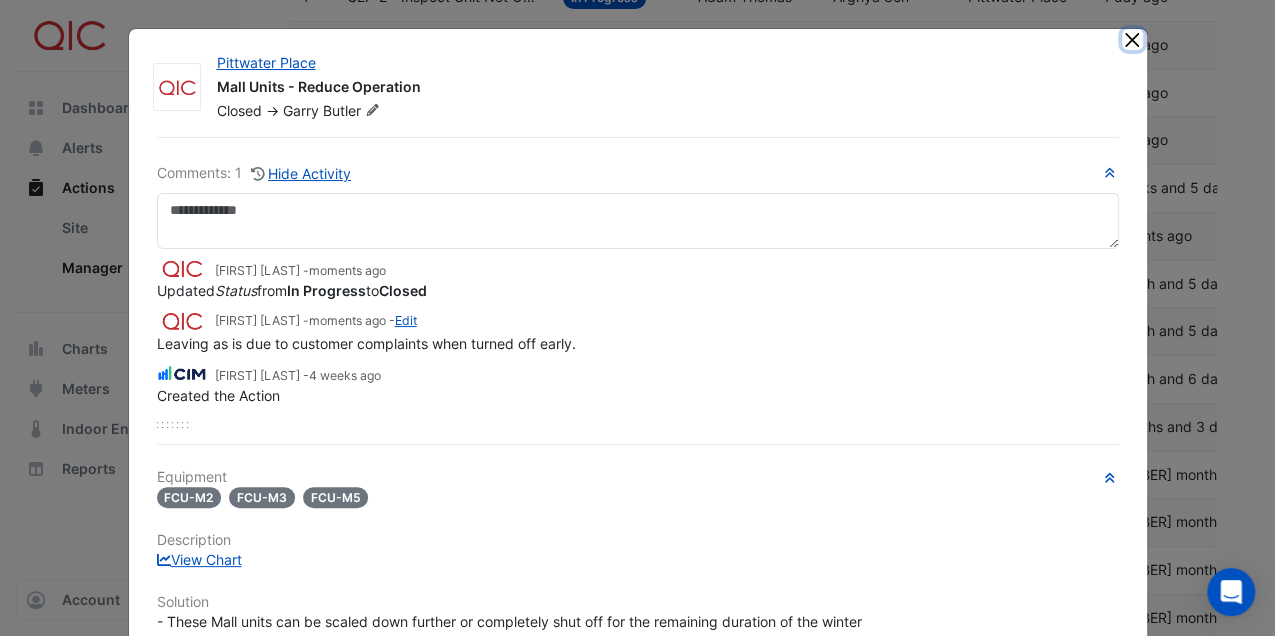 drag, startPoint x: 1127, startPoint y: 40, endPoint x: 1116, endPoint y: 75, distance: 36.687874 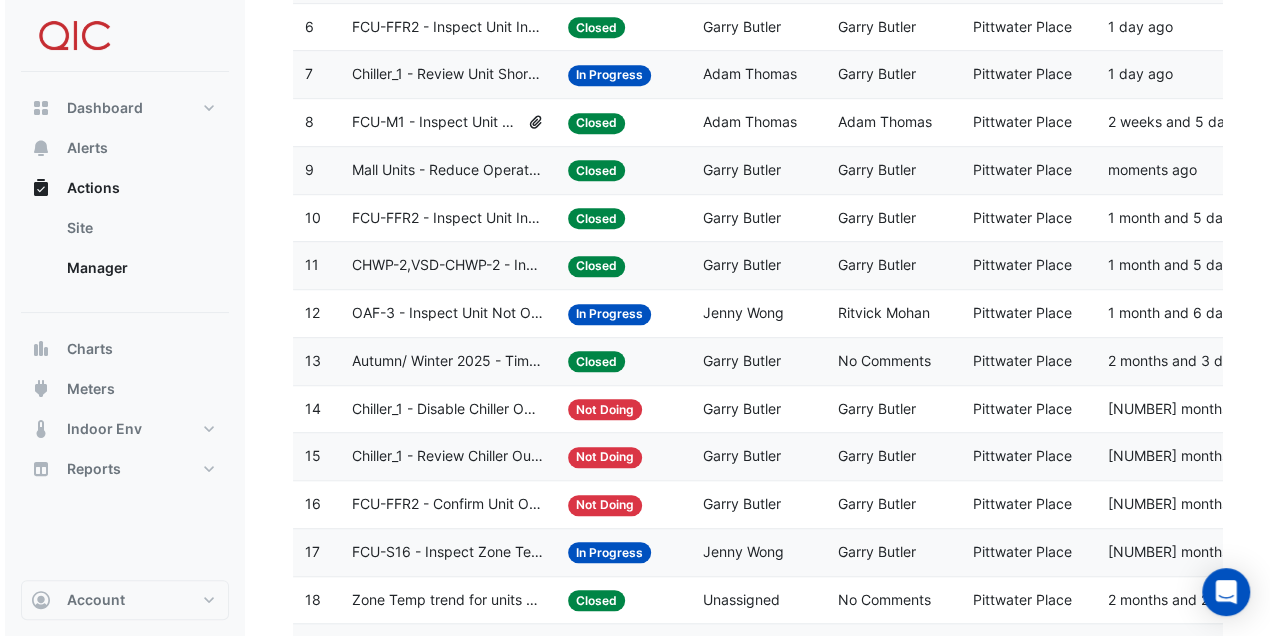 scroll, scrollTop: 533, scrollLeft: 0, axis: vertical 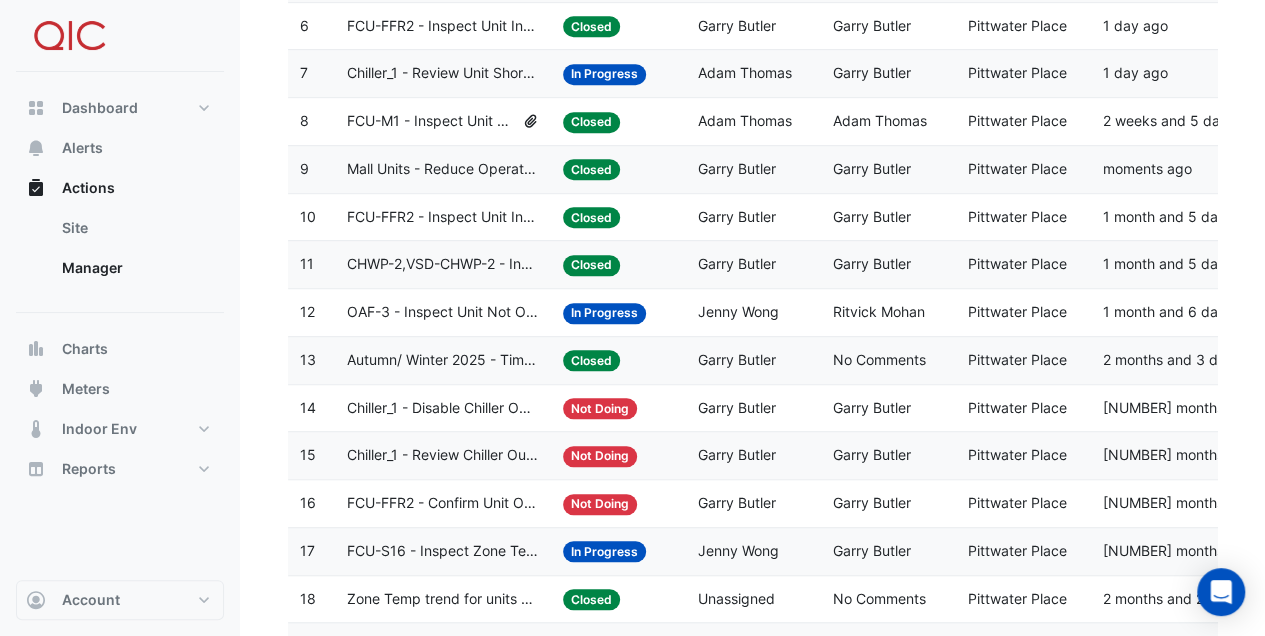 click on "FCU-S16 - Inspect Zone Temp Broken Sensor" 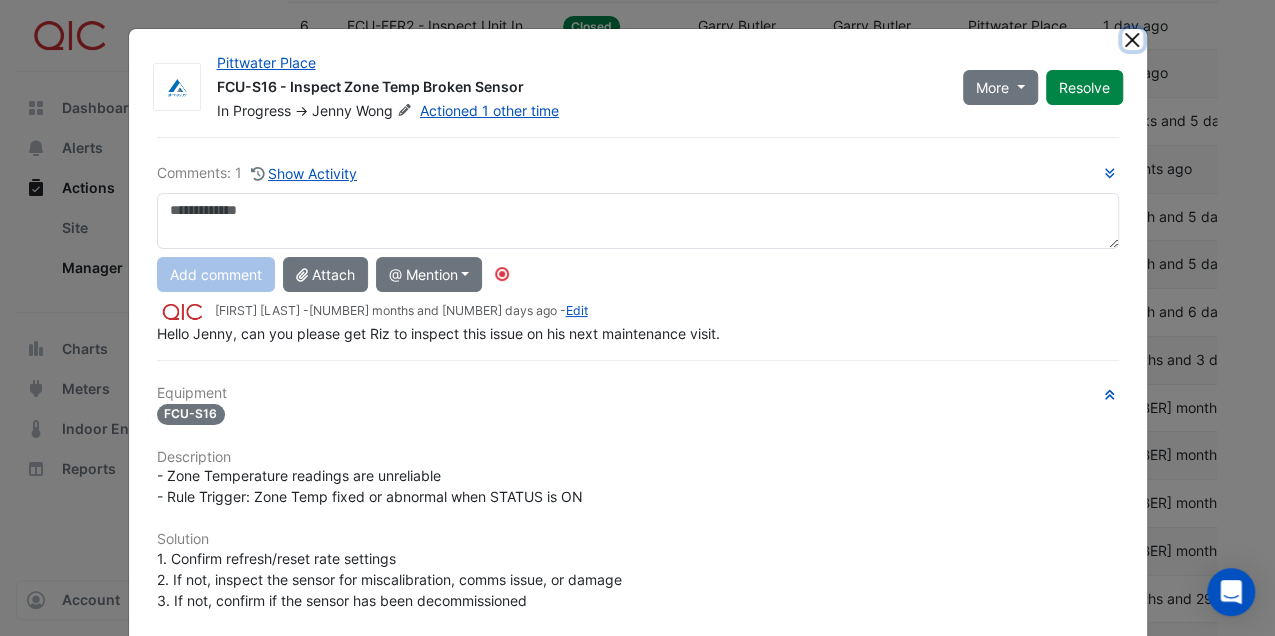 click 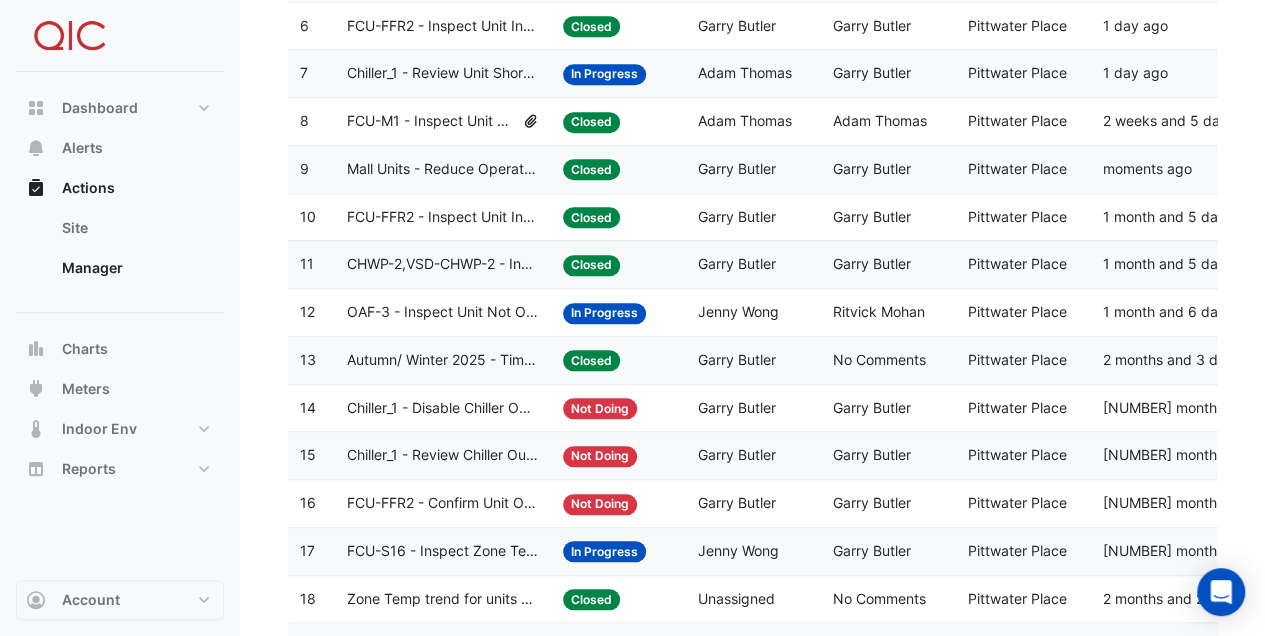 click on "In Progress" 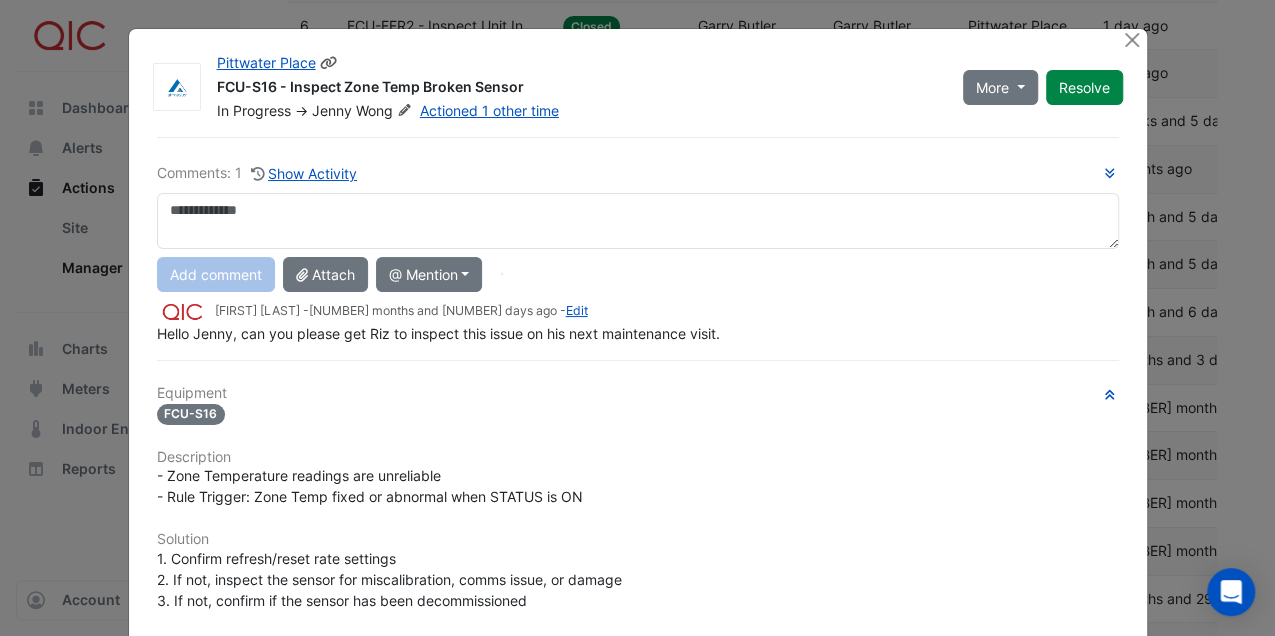 click on "Jenny" 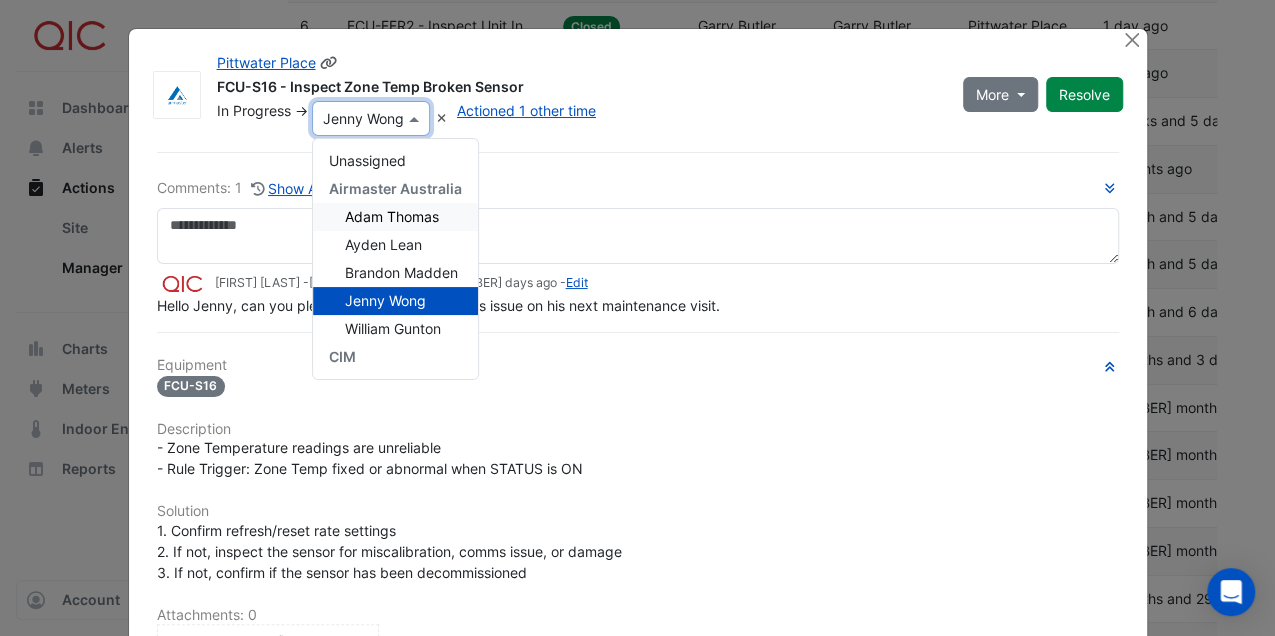 click on "Adam Thomas" at bounding box center [392, 216] 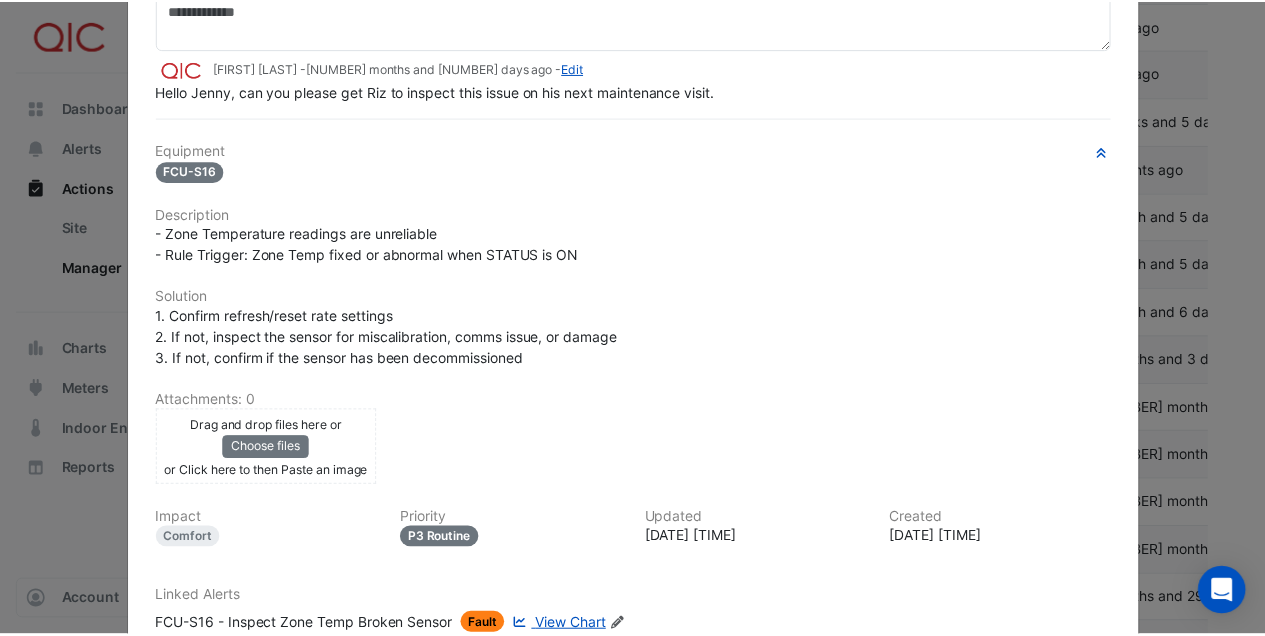 scroll, scrollTop: 0, scrollLeft: 0, axis: both 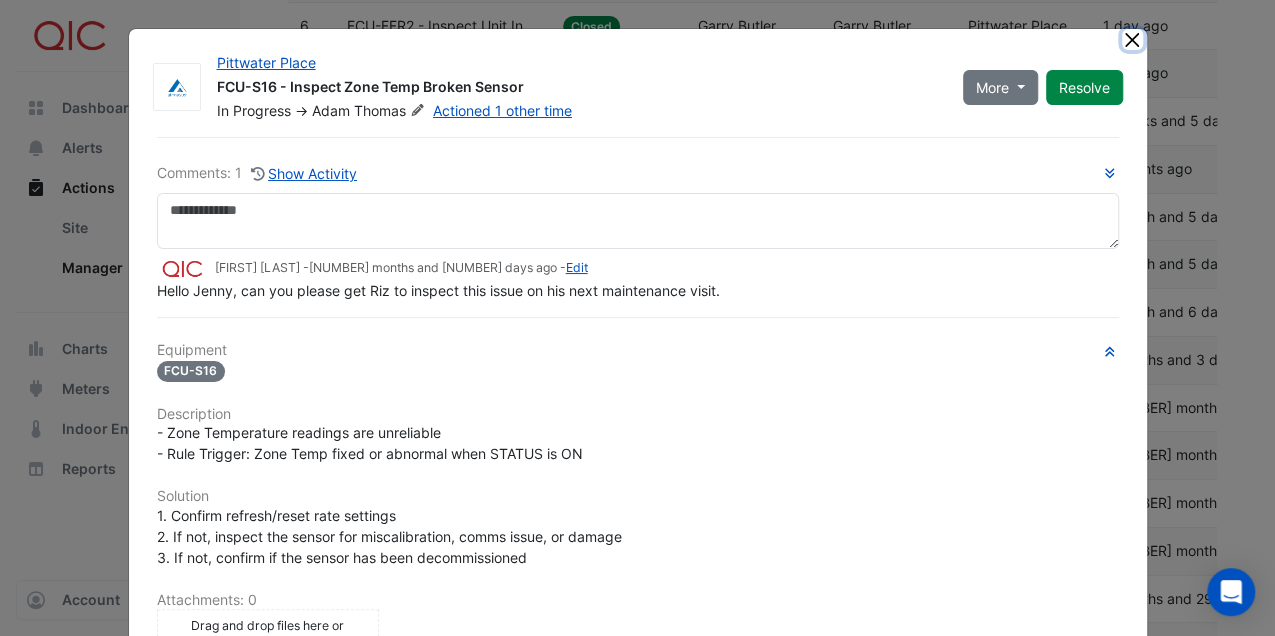 click 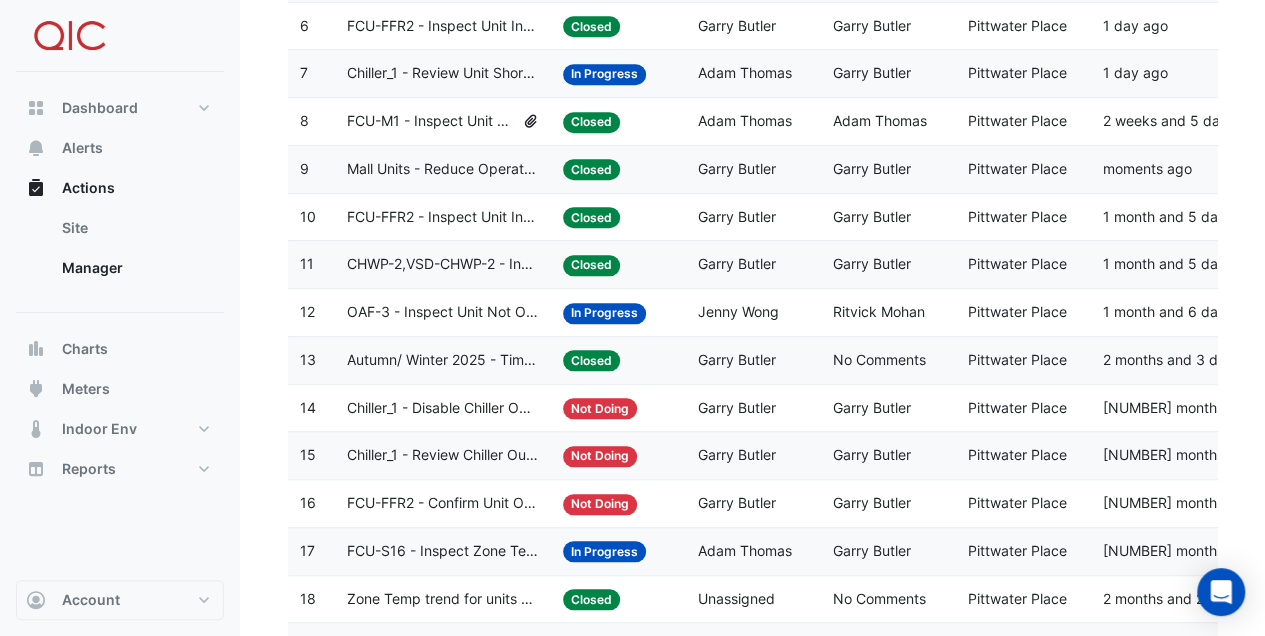 click on "OAF-3 - Inspect Unit Not Operating" 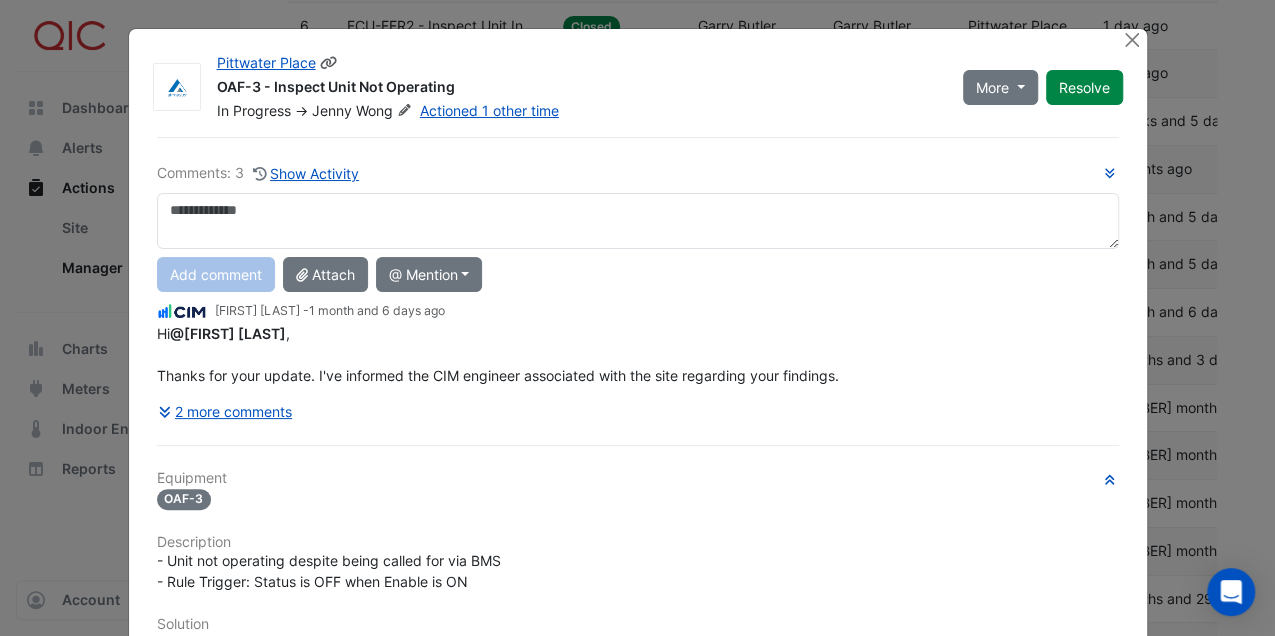 click on "Jenny" 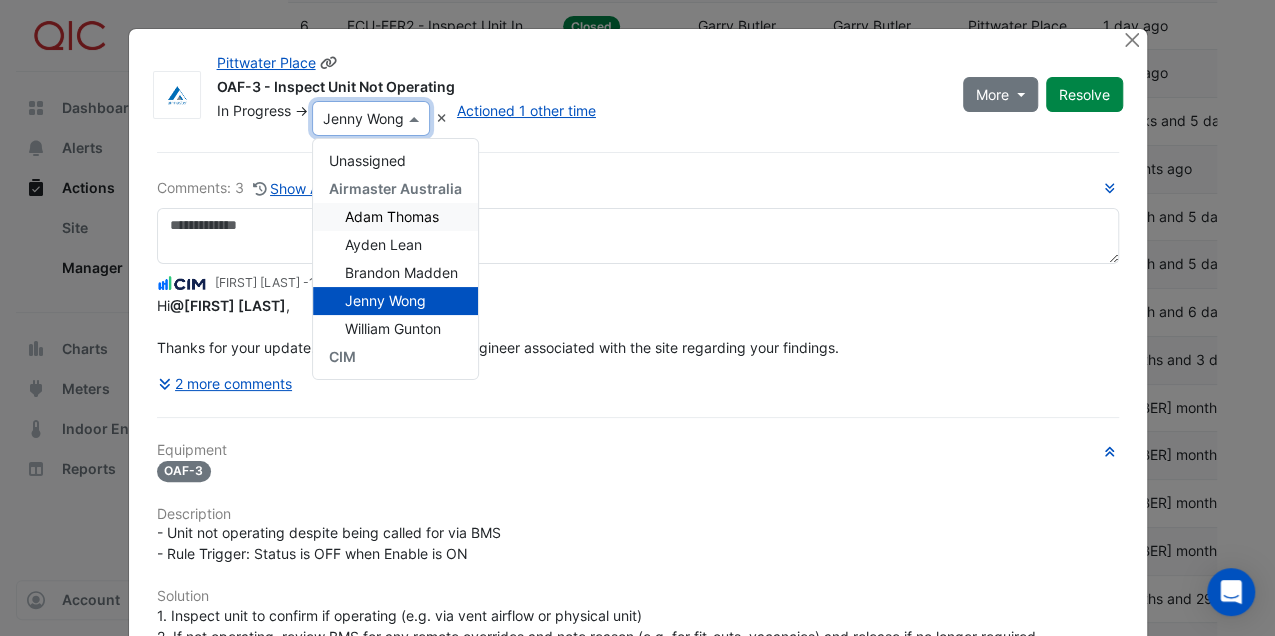click on "Adam Thomas" at bounding box center (392, 216) 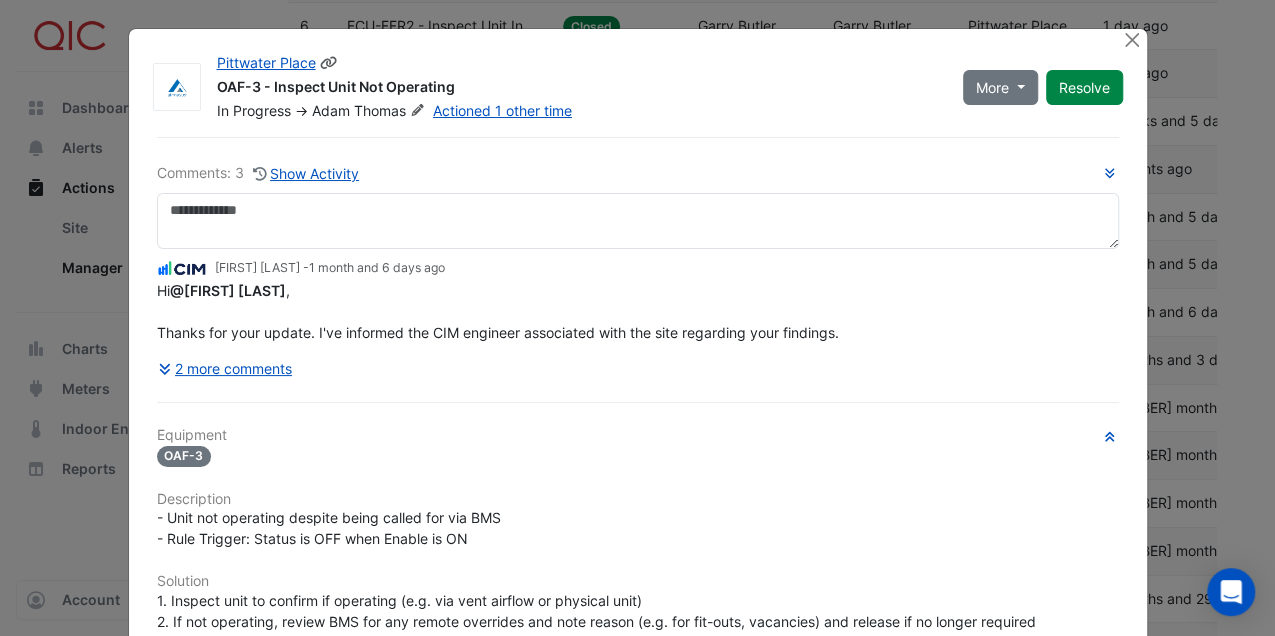 click on "Thomas" 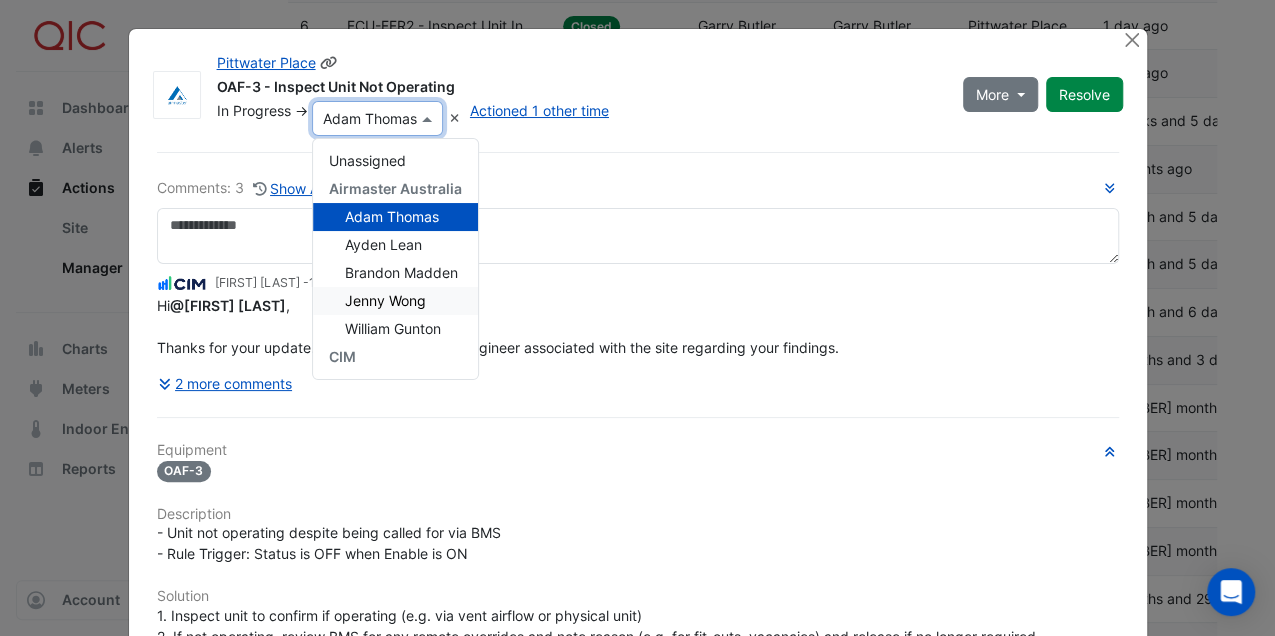 click on "Jenny Wong" at bounding box center [385, 300] 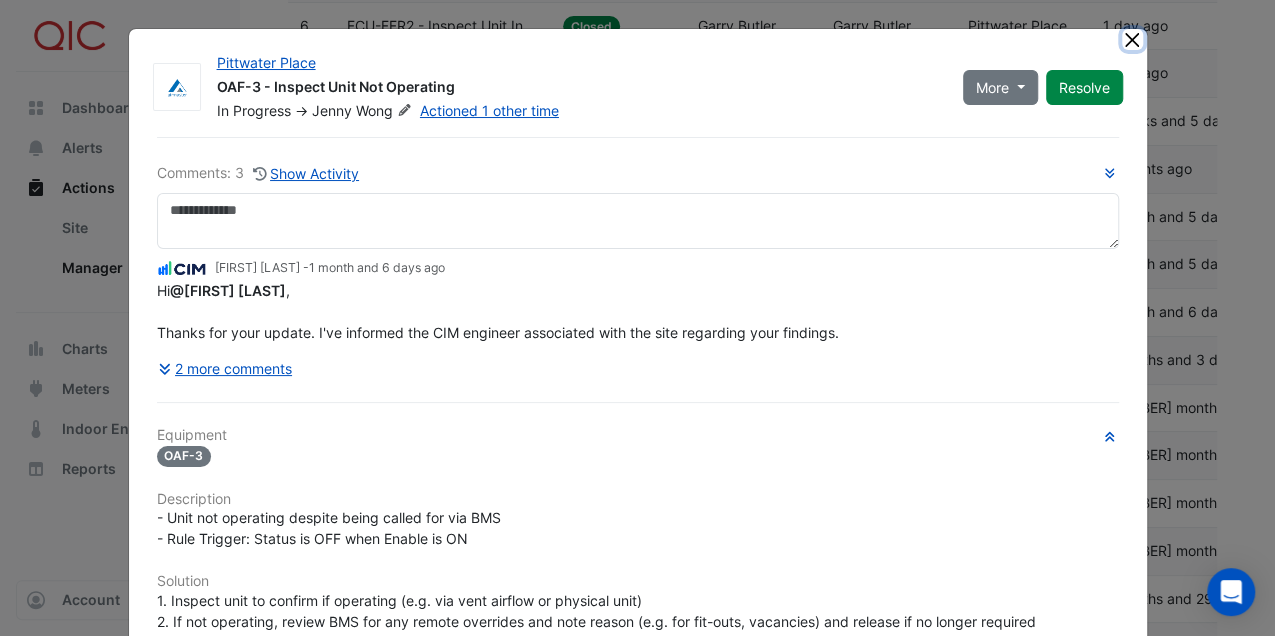 click 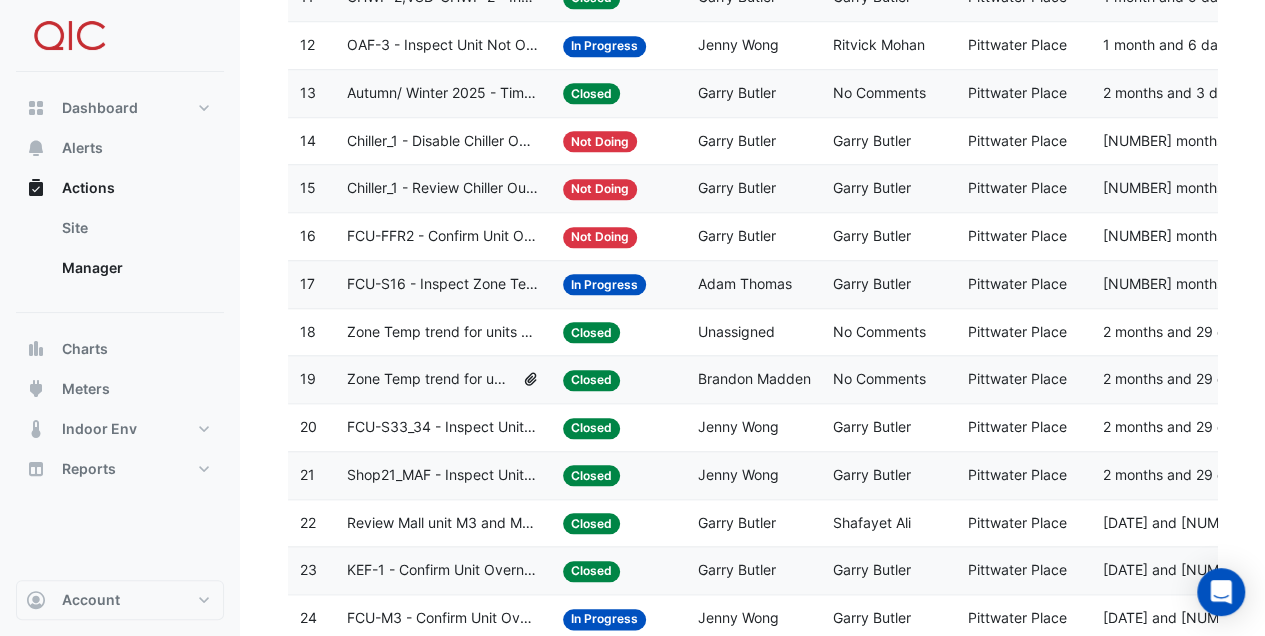 scroll, scrollTop: 266, scrollLeft: 0, axis: vertical 